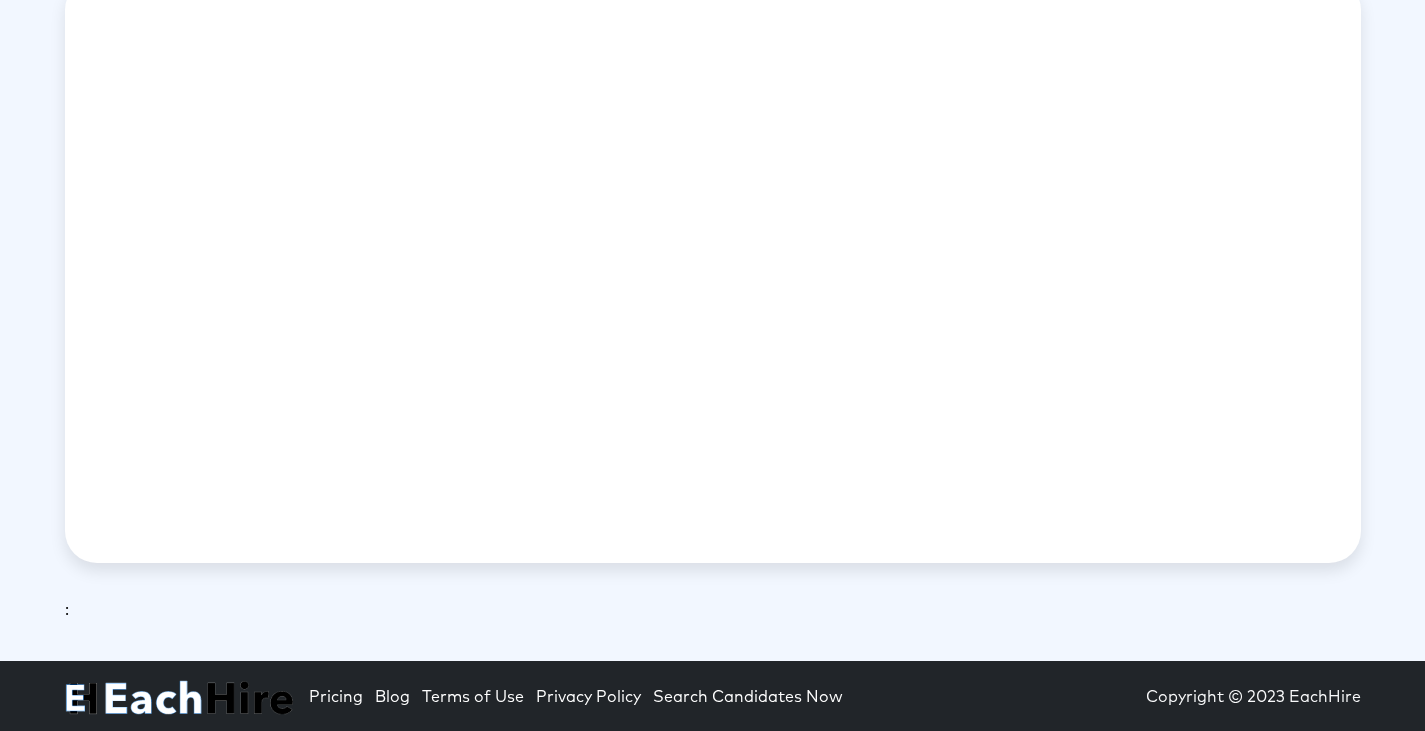 scroll, scrollTop: 71, scrollLeft: 0, axis: vertical 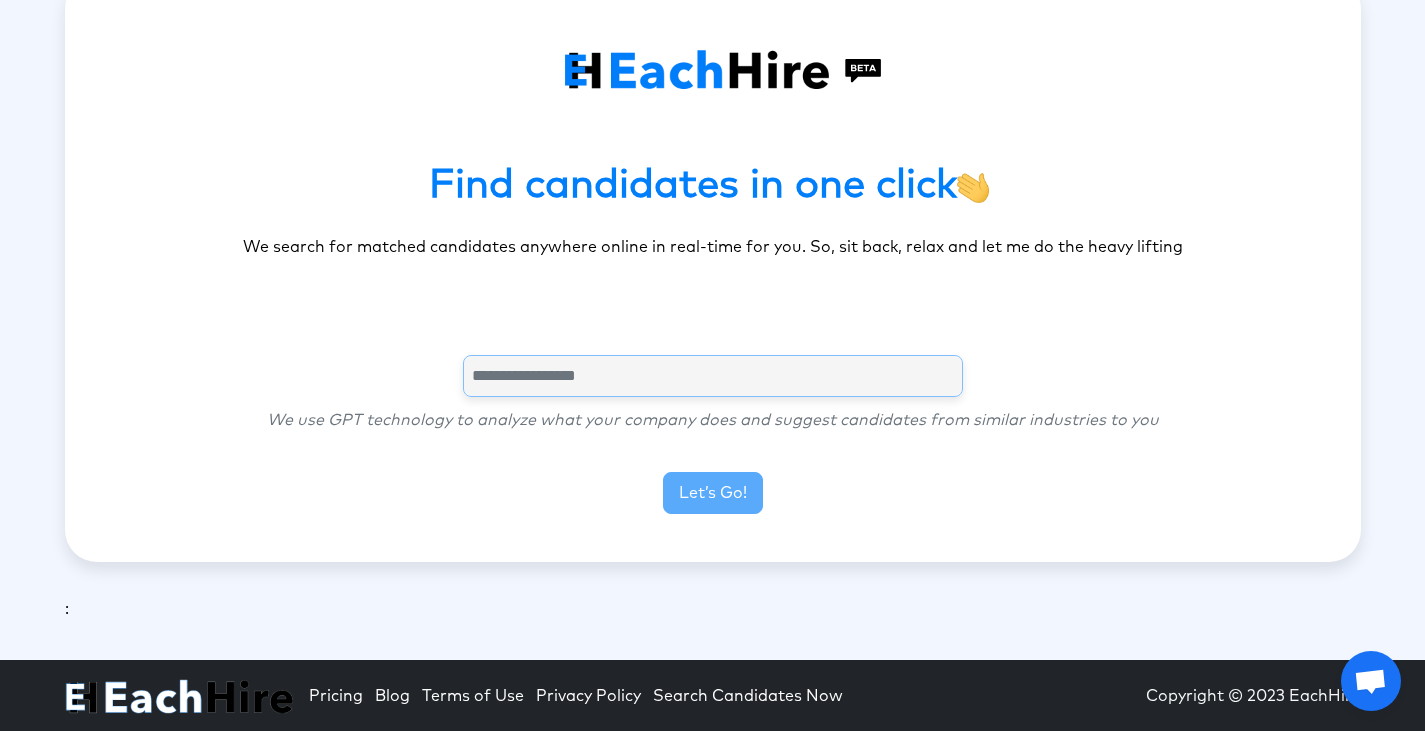 click at bounding box center [713, 376] 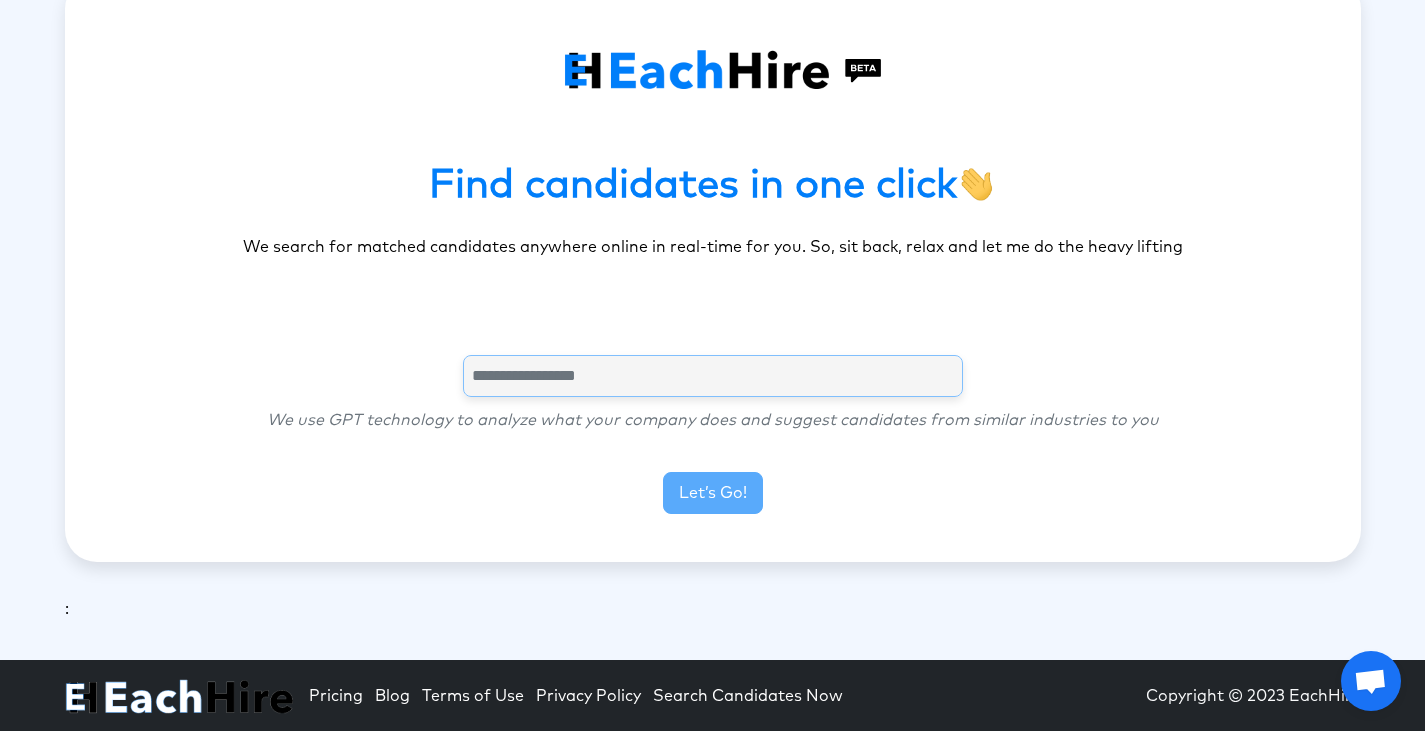 type on "*" 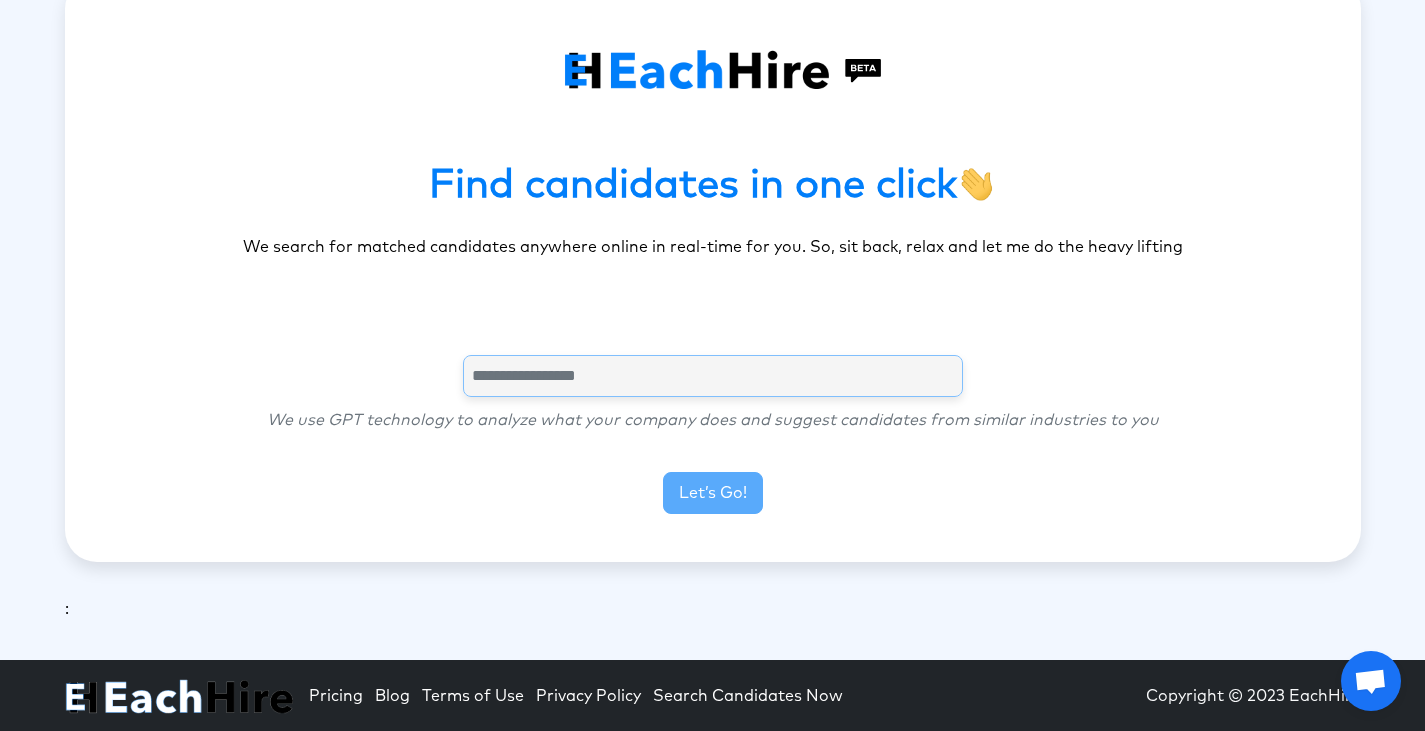 type on "*" 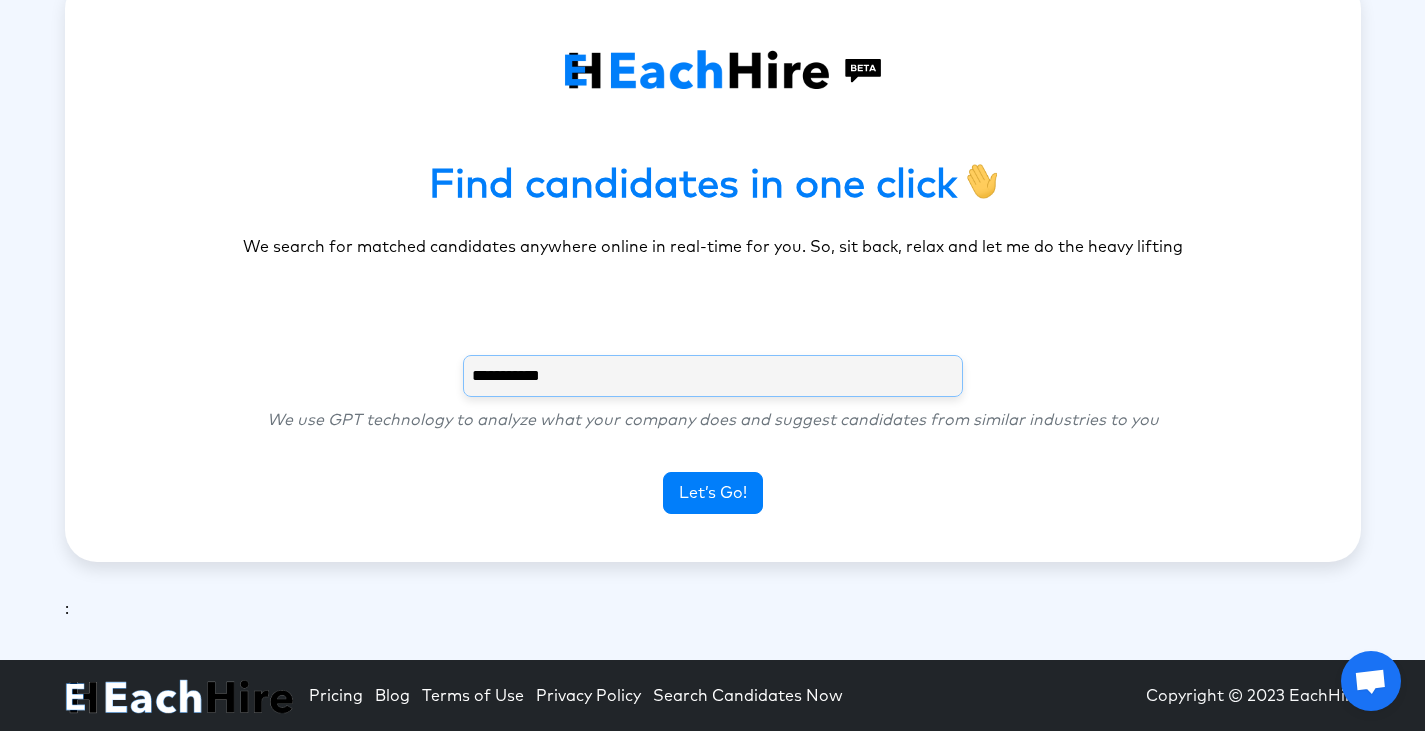 type on "**********" 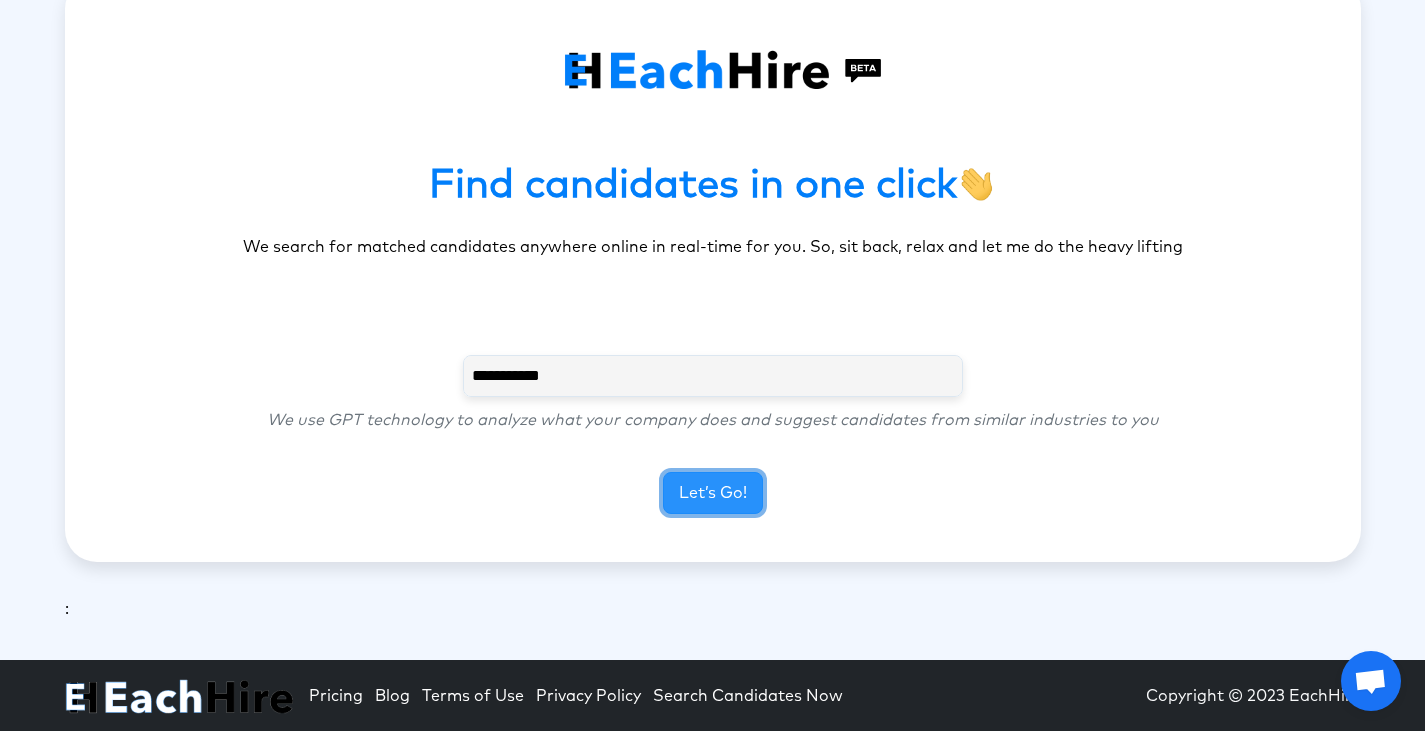 click on "Let’s Go!" at bounding box center [713, 493] 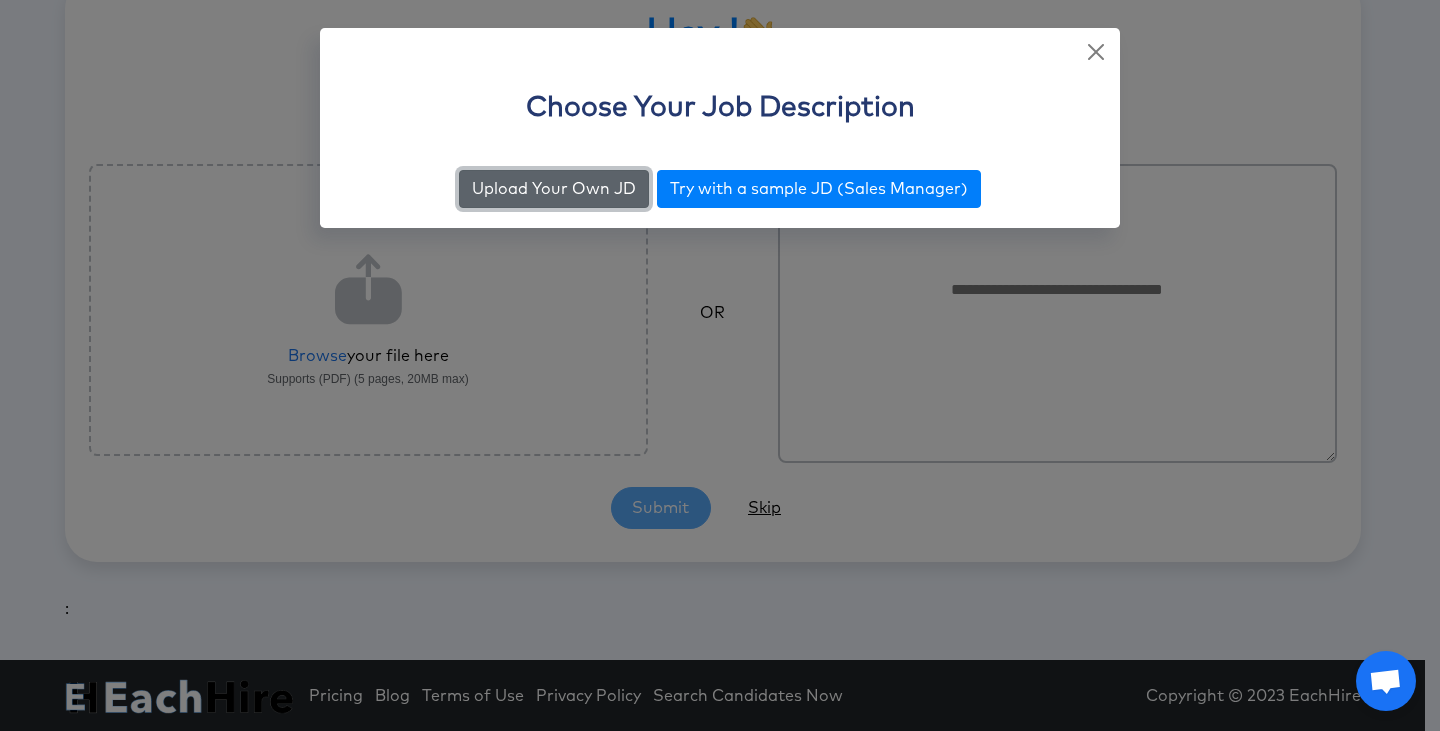 click on "Upload Your Own JD" at bounding box center [554, 189] 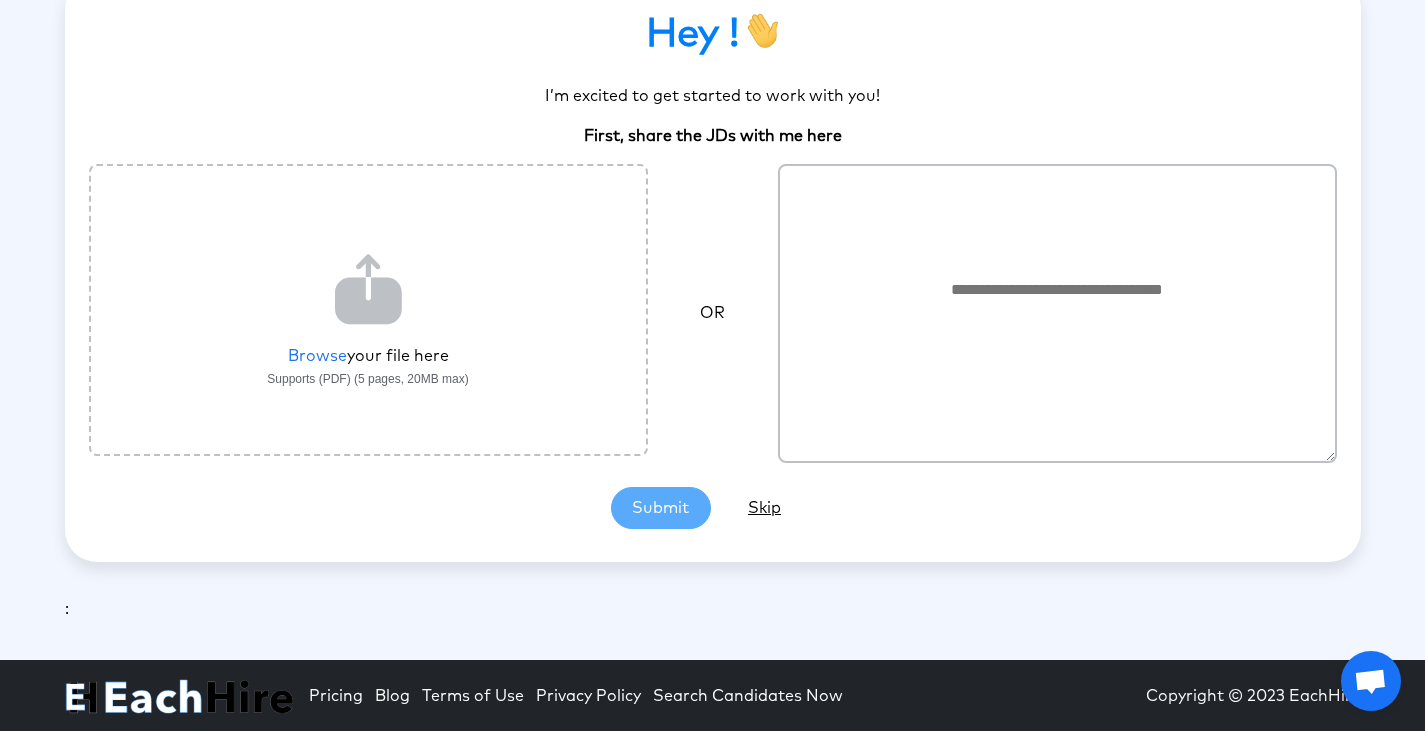 click at bounding box center (1057, 313) 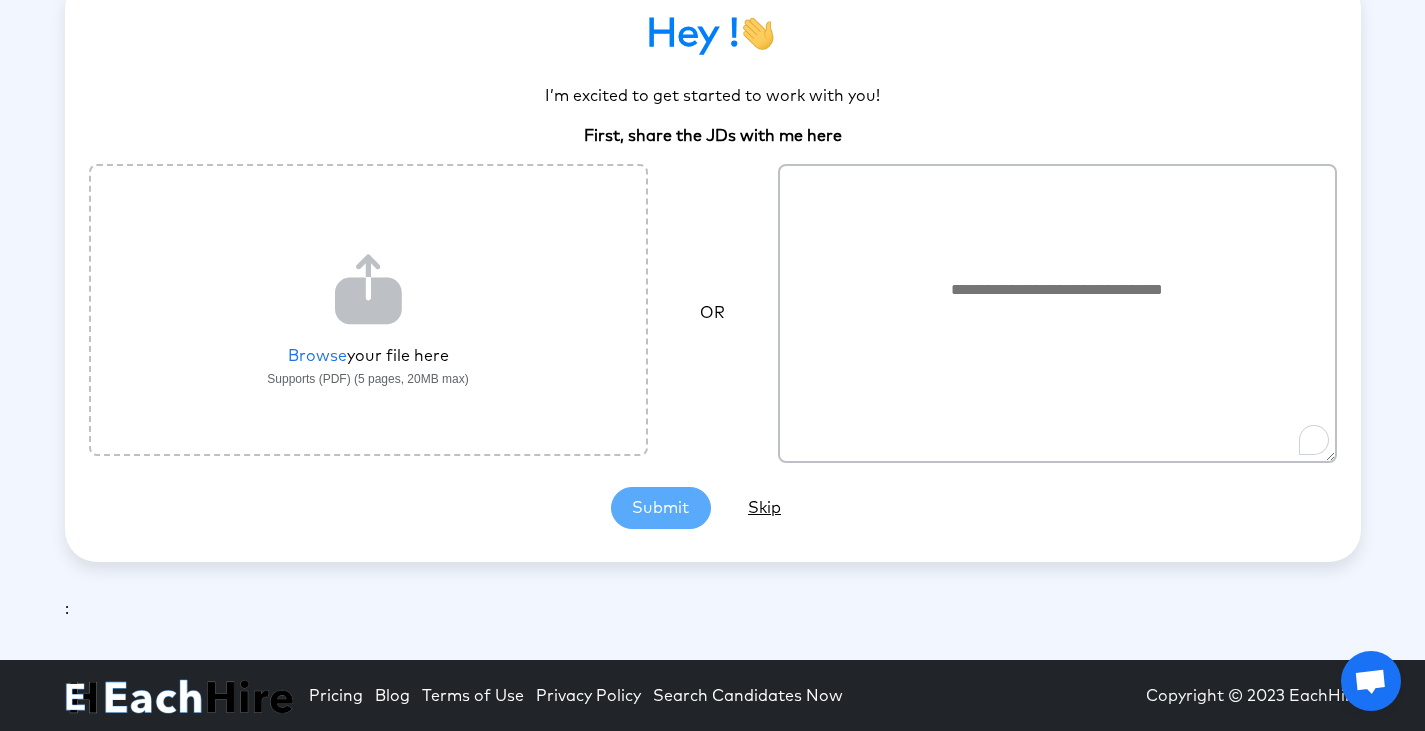paste on "**********" 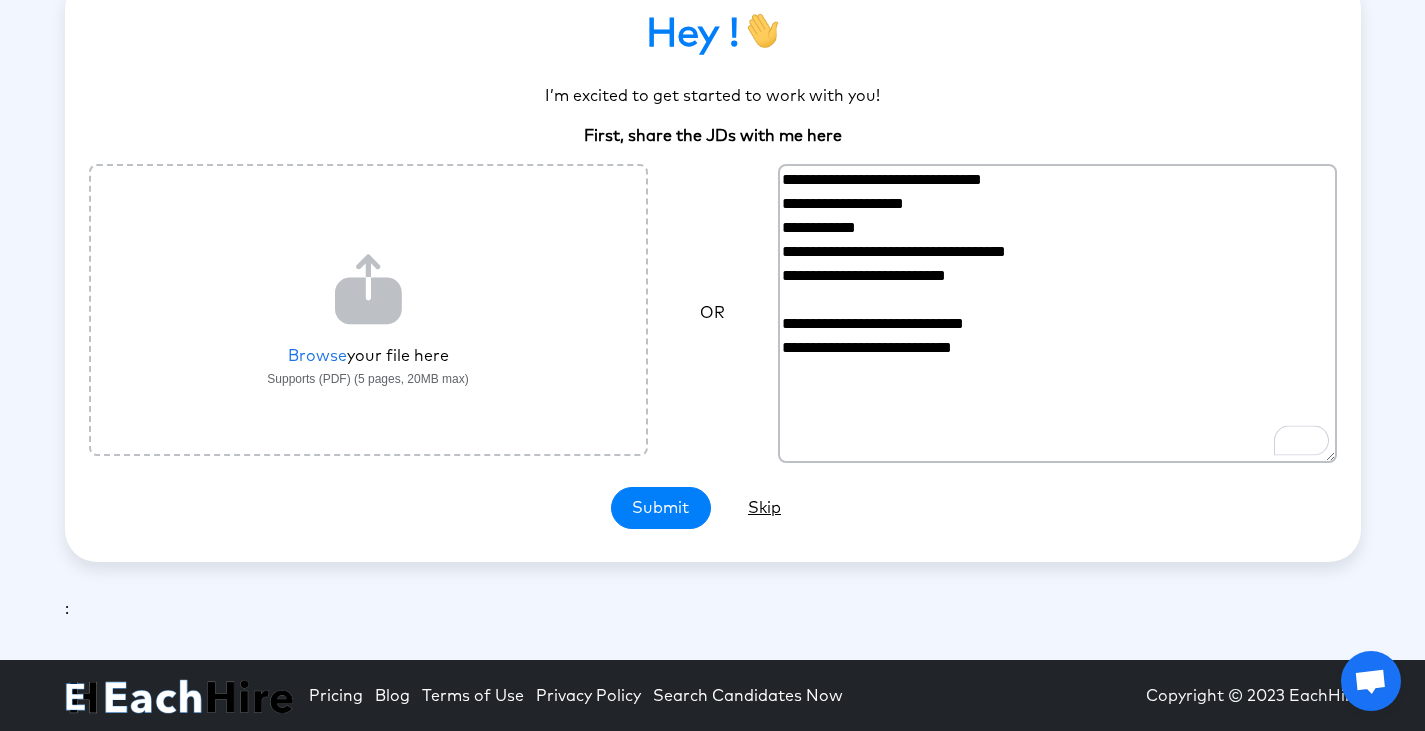 type on "**********" 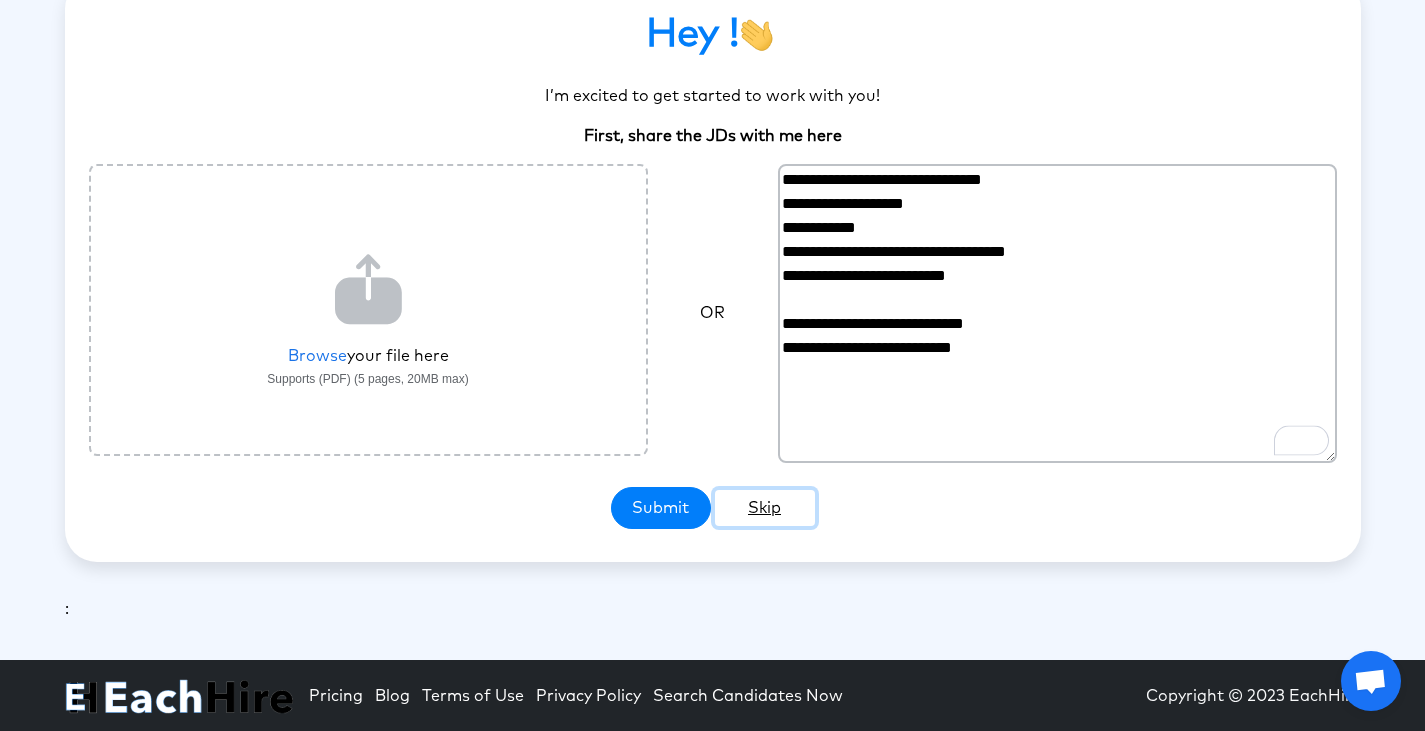 click on "Skip" at bounding box center (765, 508) 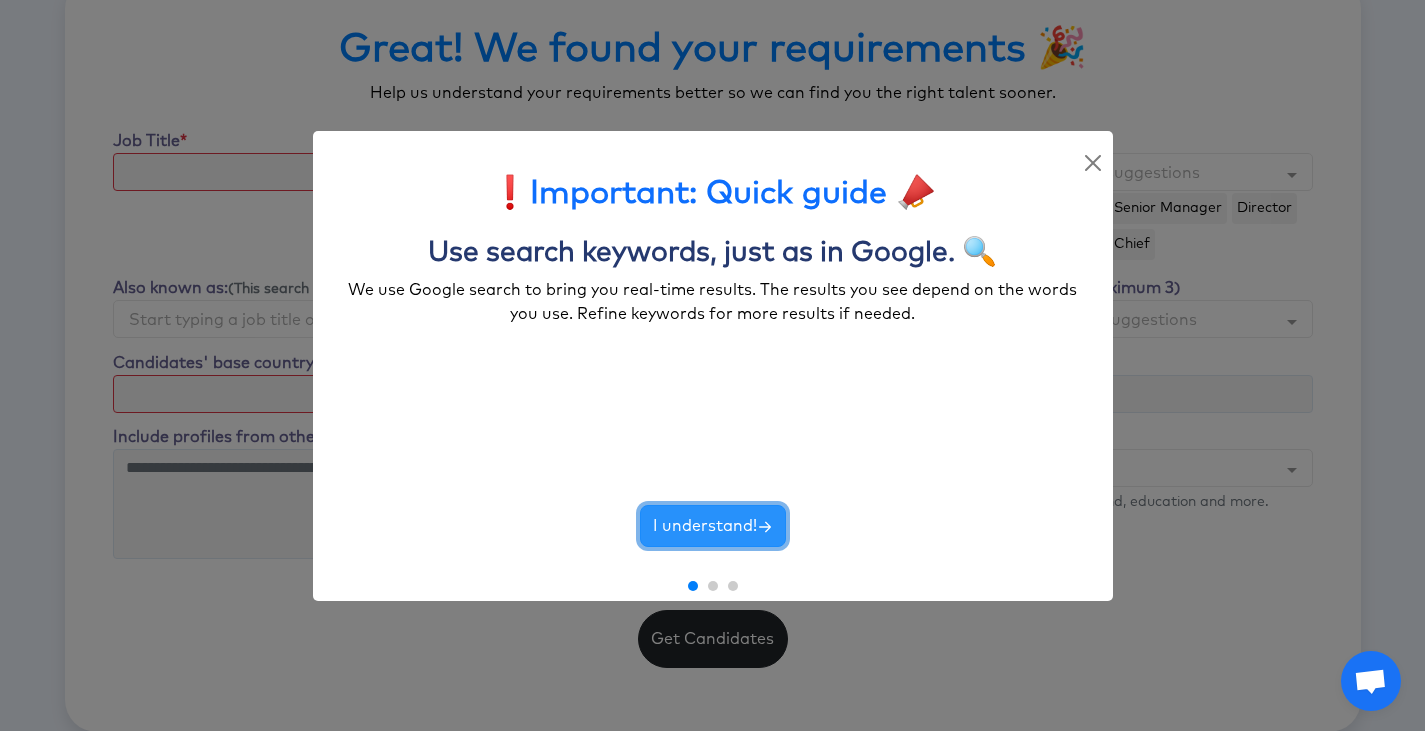 click on "I understand!" at bounding box center (713, 526) 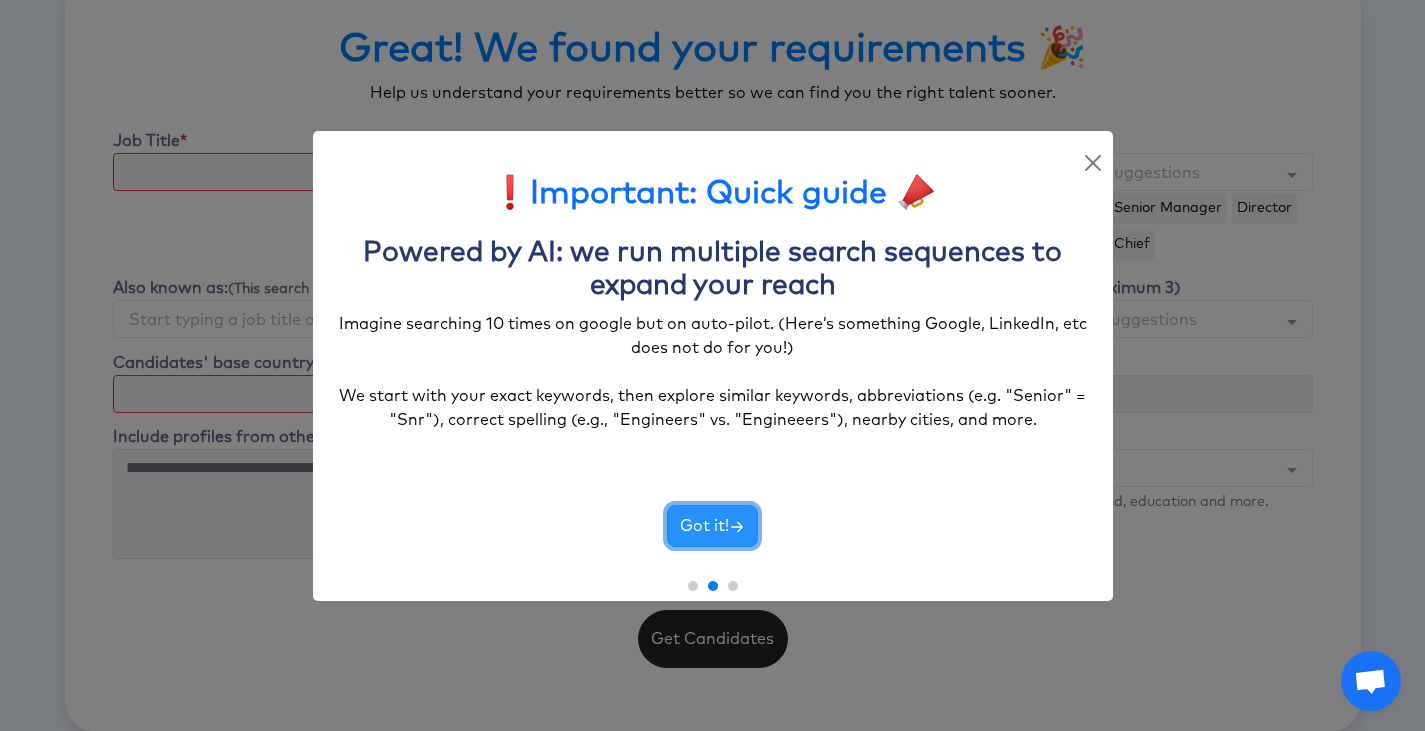 click 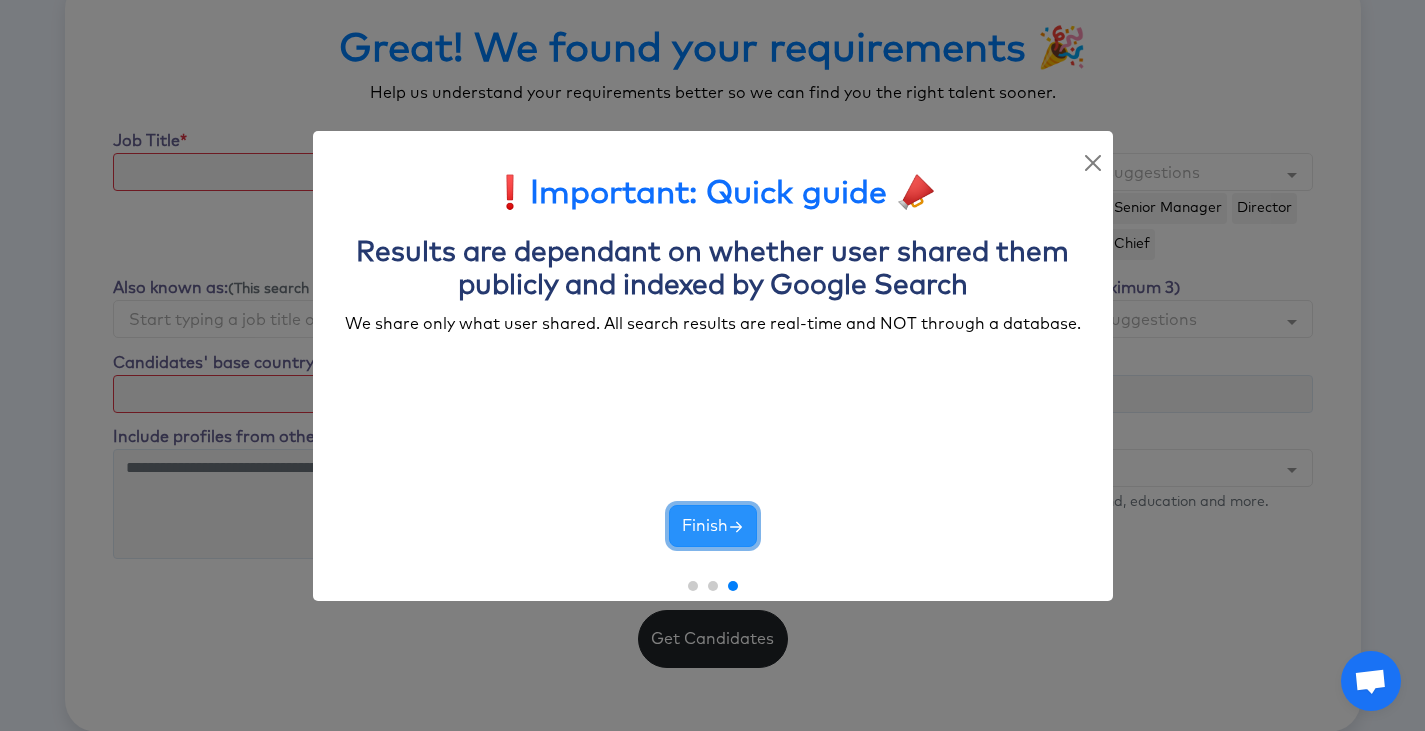click 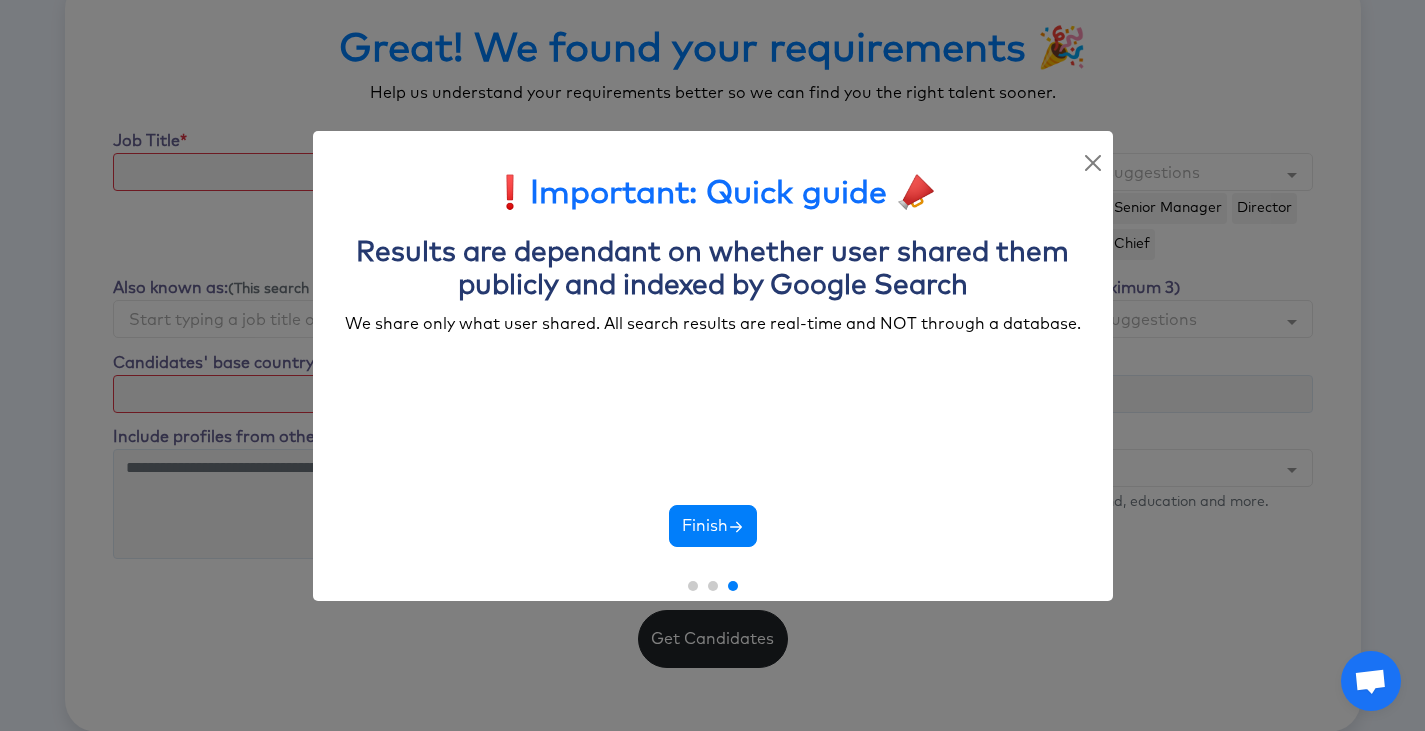 select 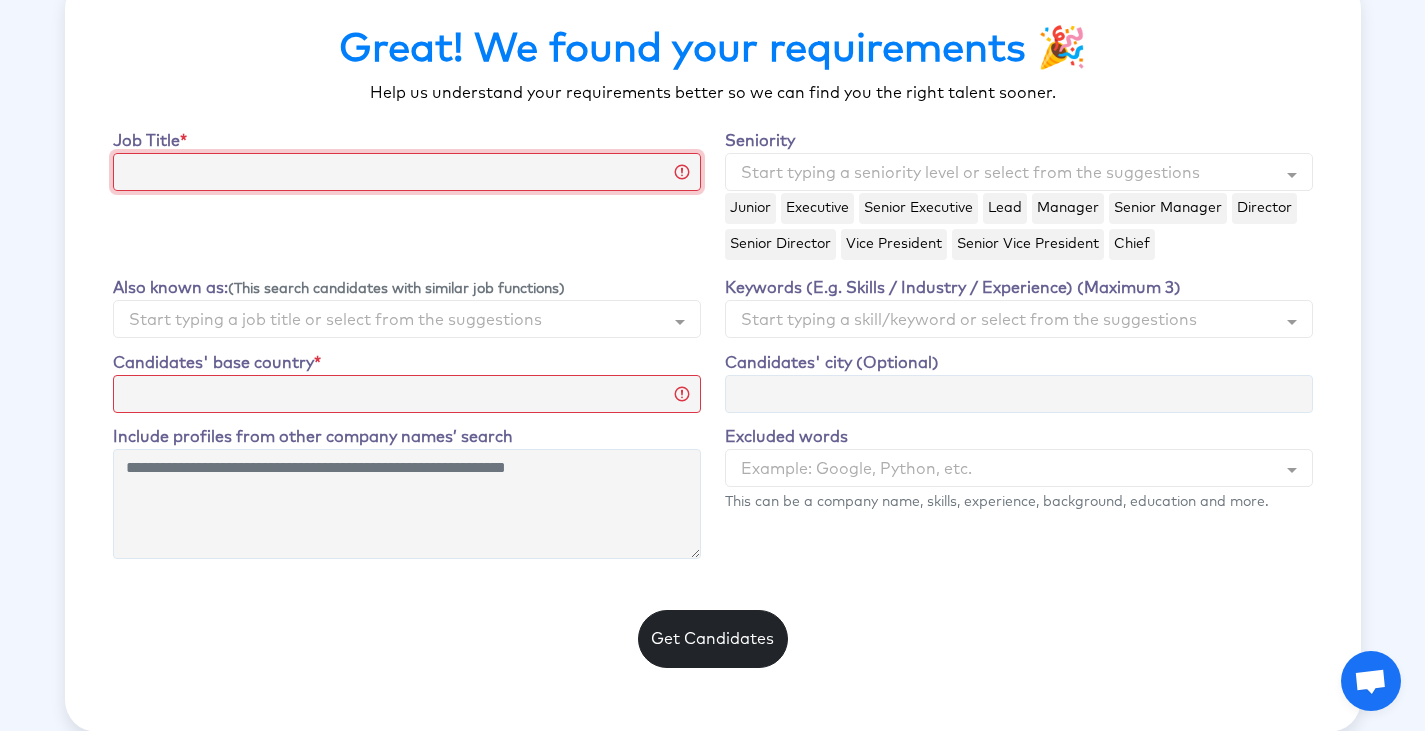click on "Job Title" at bounding box center (407, 172) 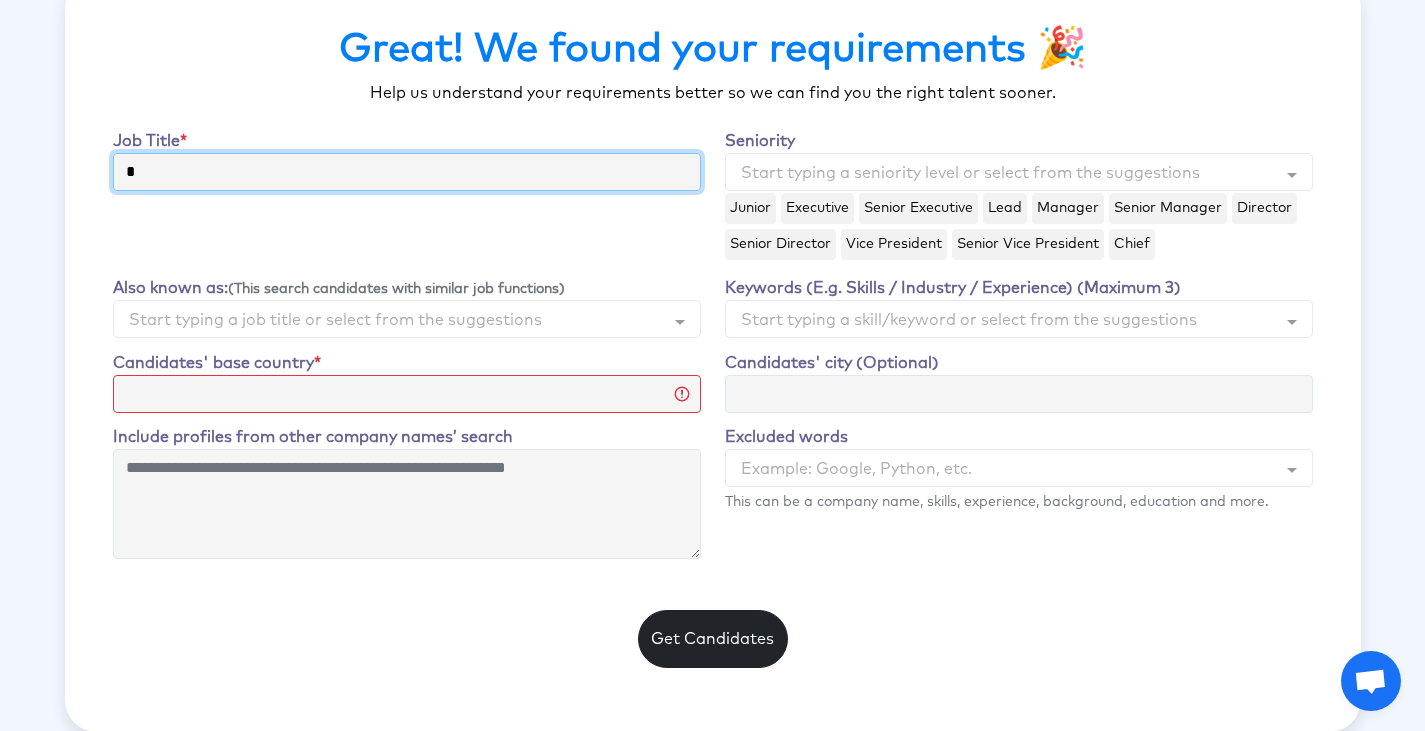 type on "**" 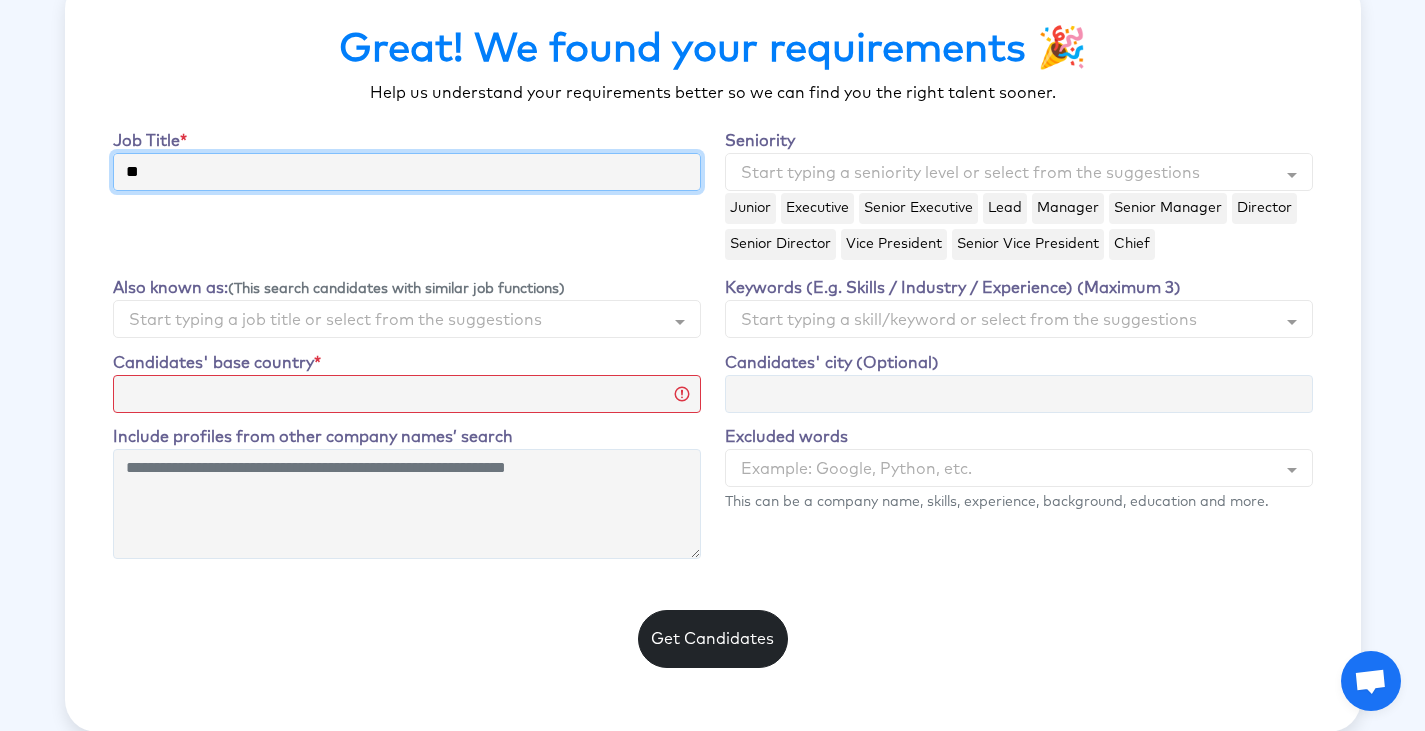 type on "**" 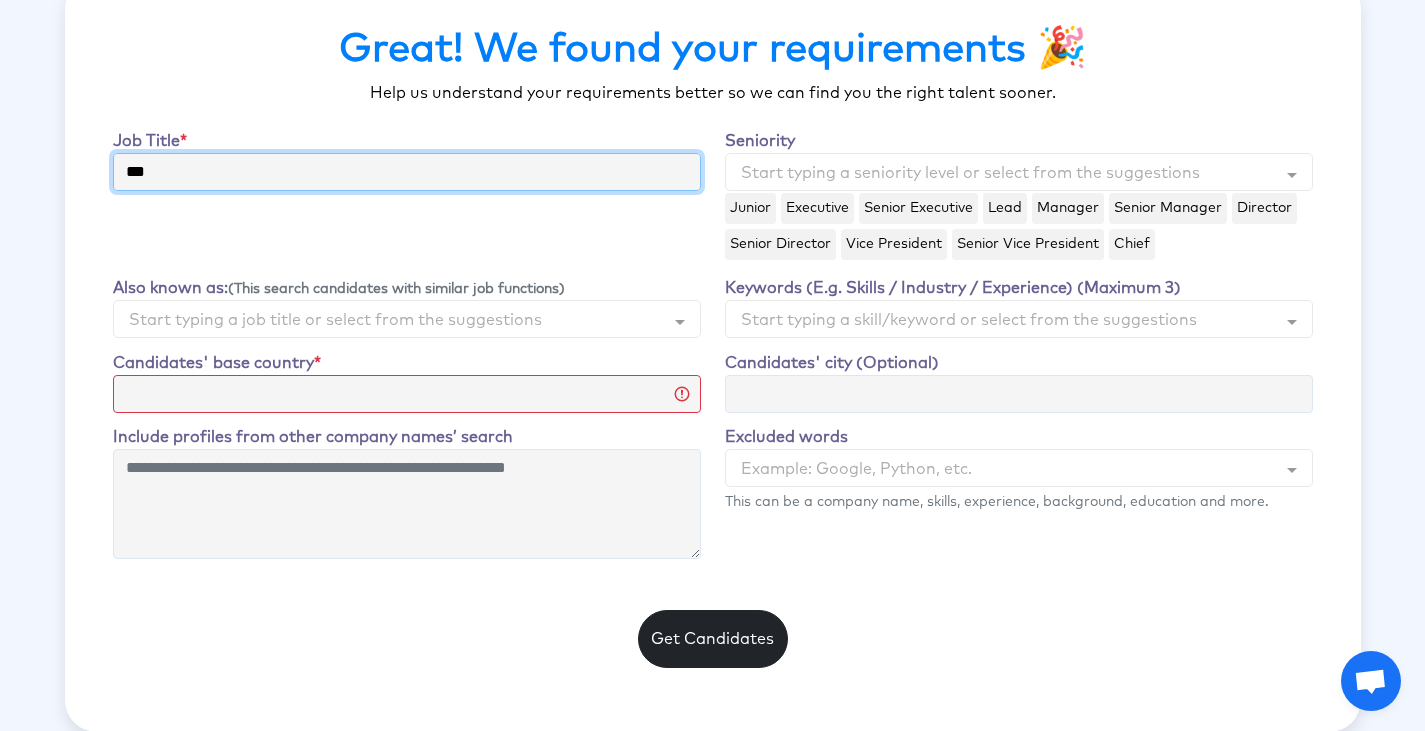 type on "****" 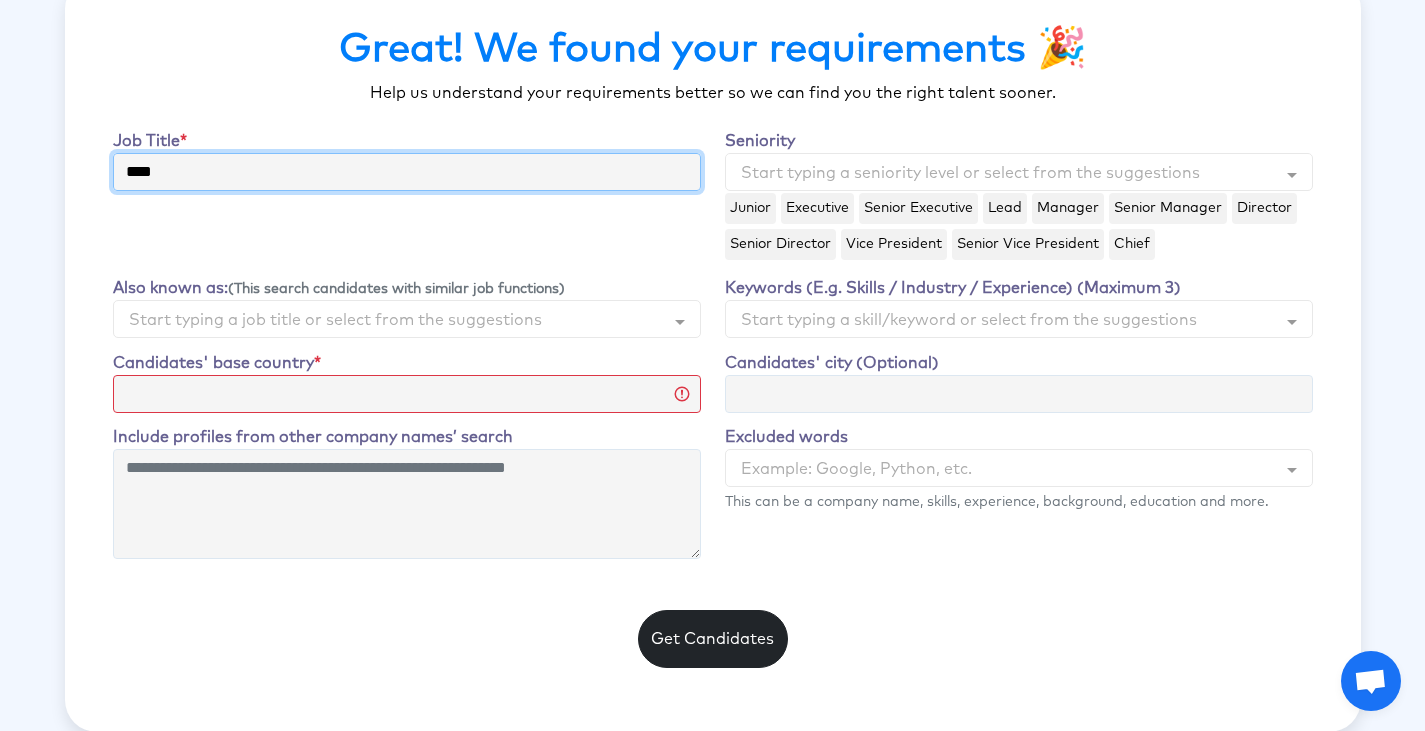 type on "*****" 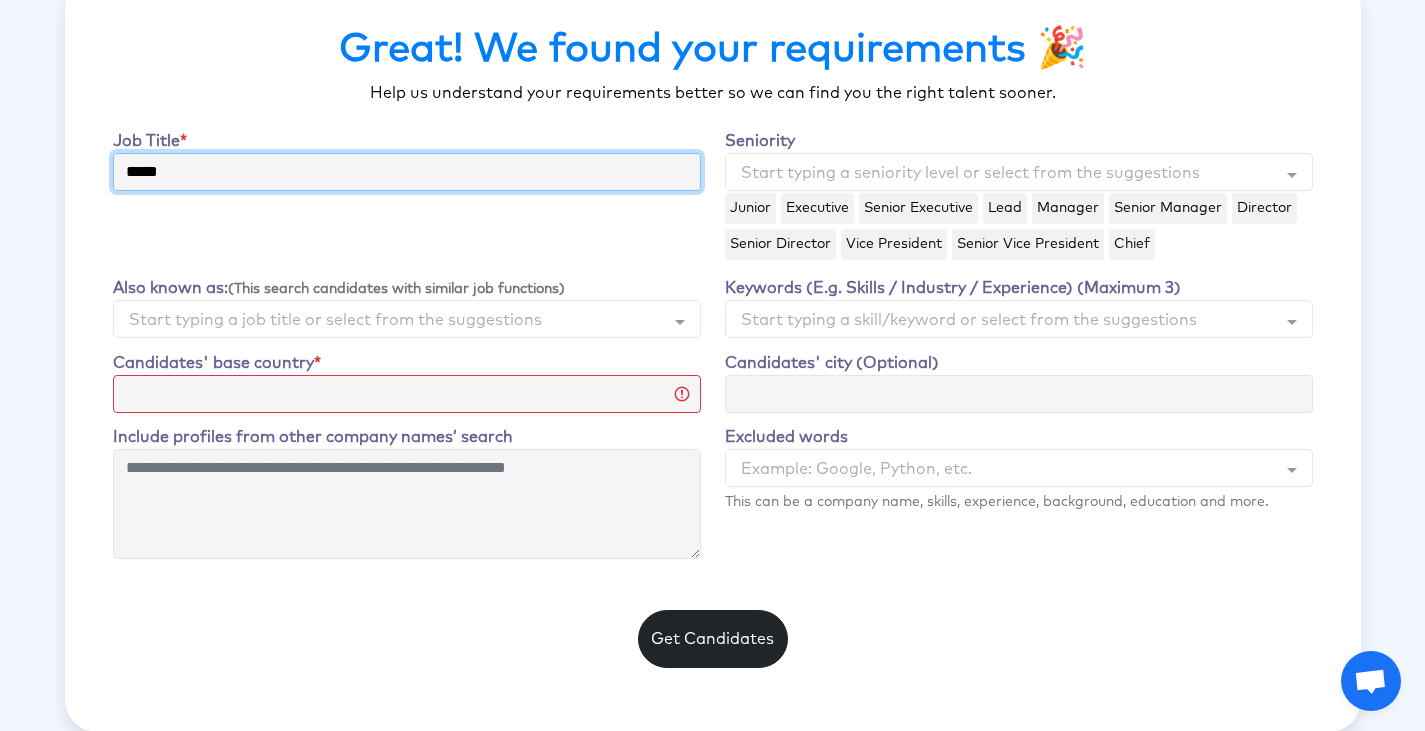type on "******" 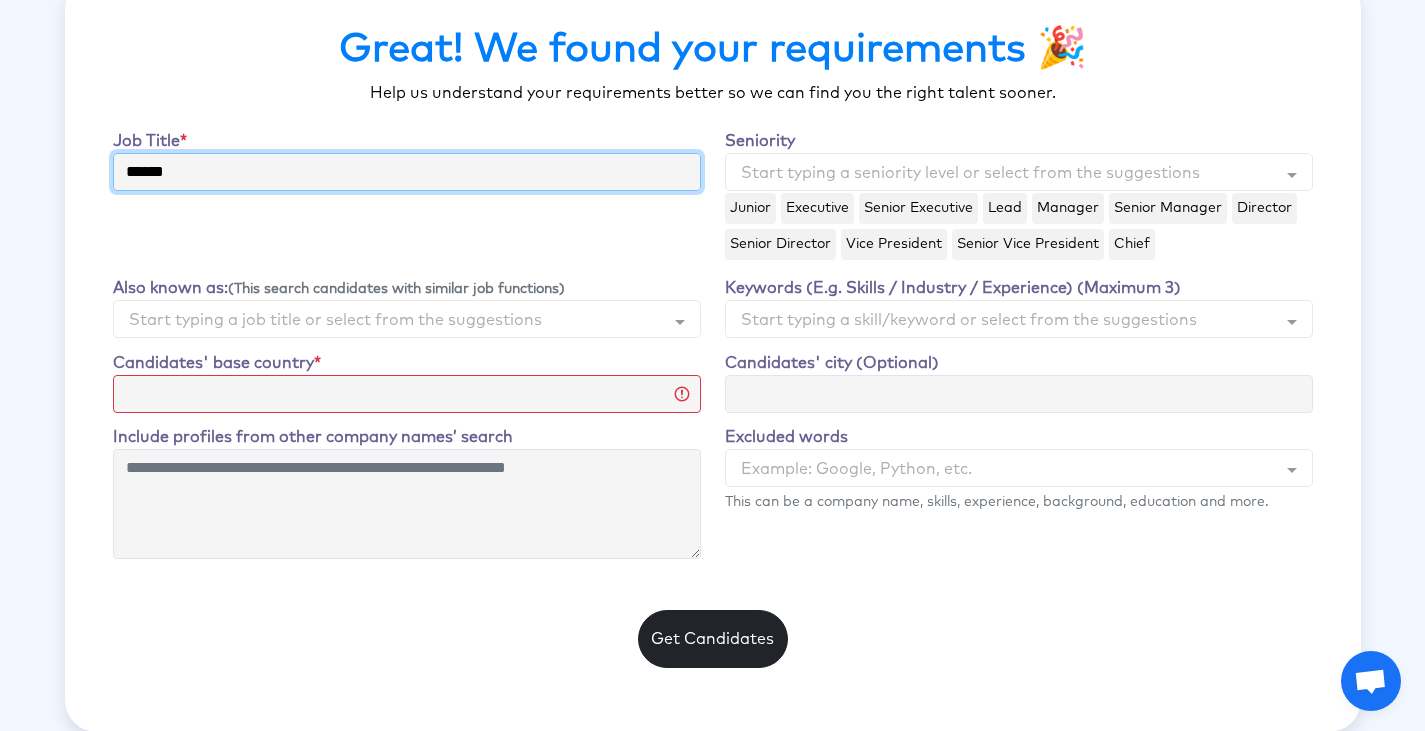 type on "*******" 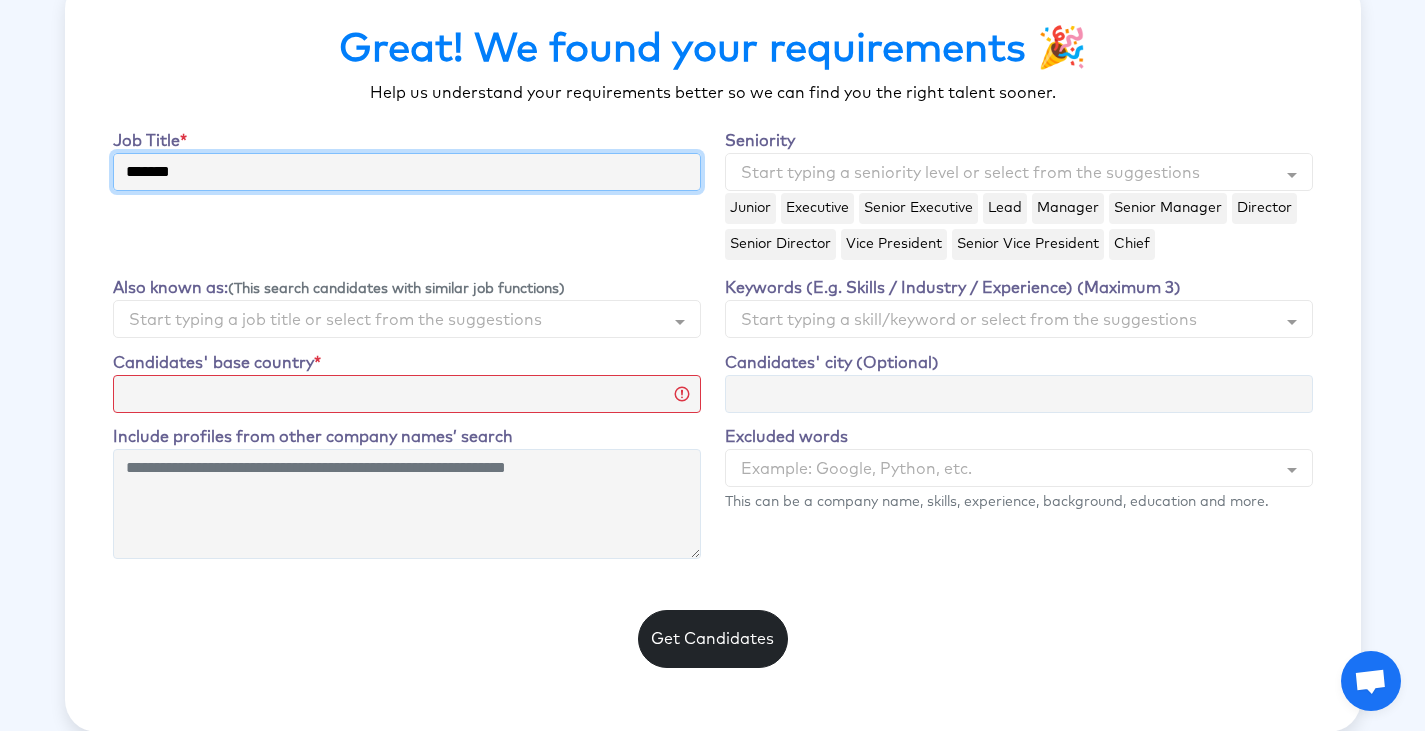 type on "********" 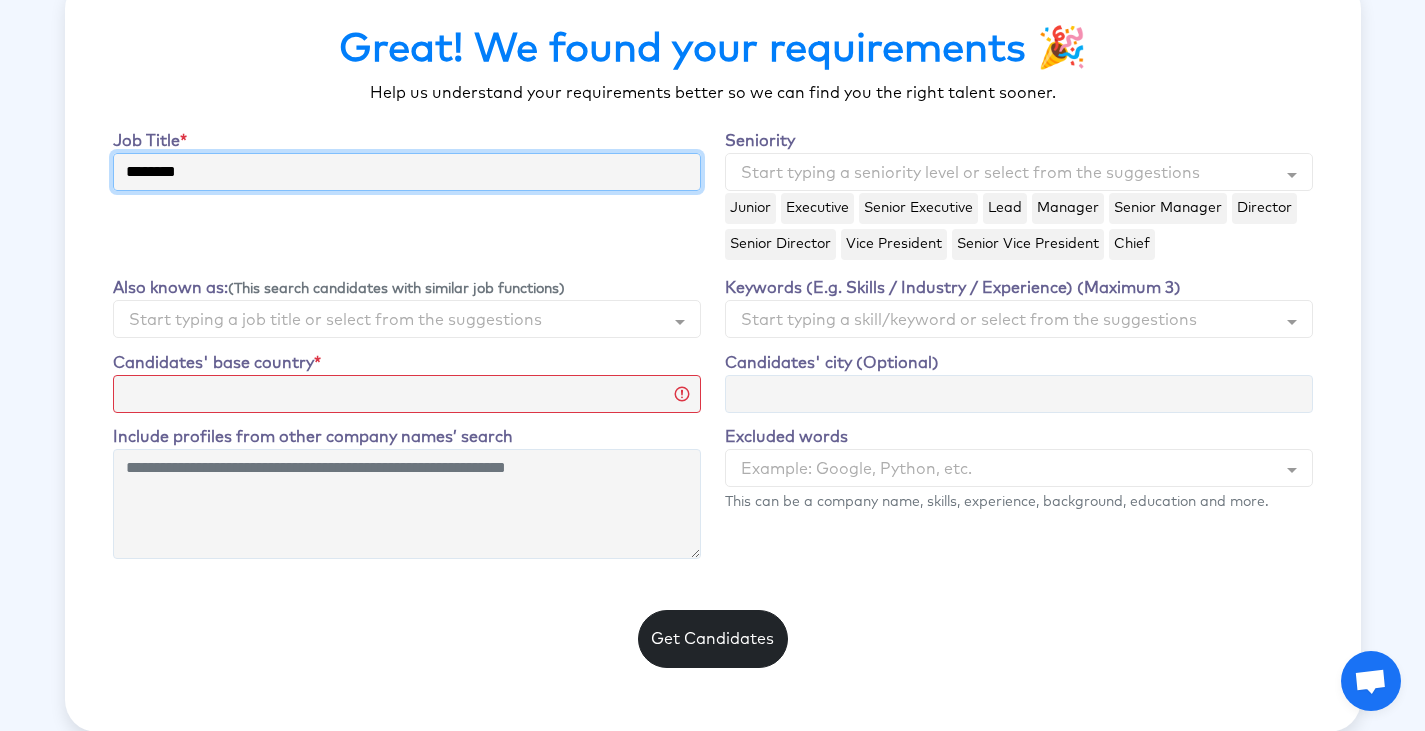 type on "*********" 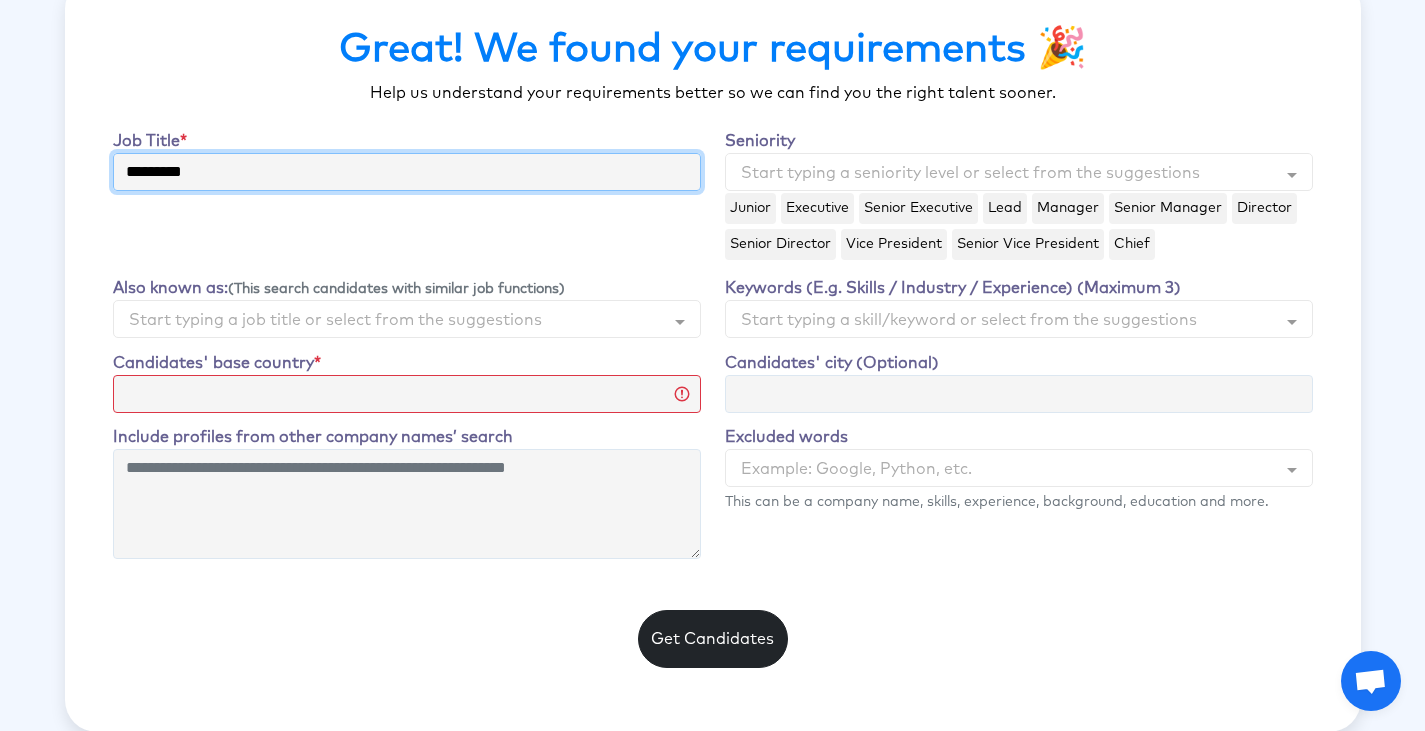 select 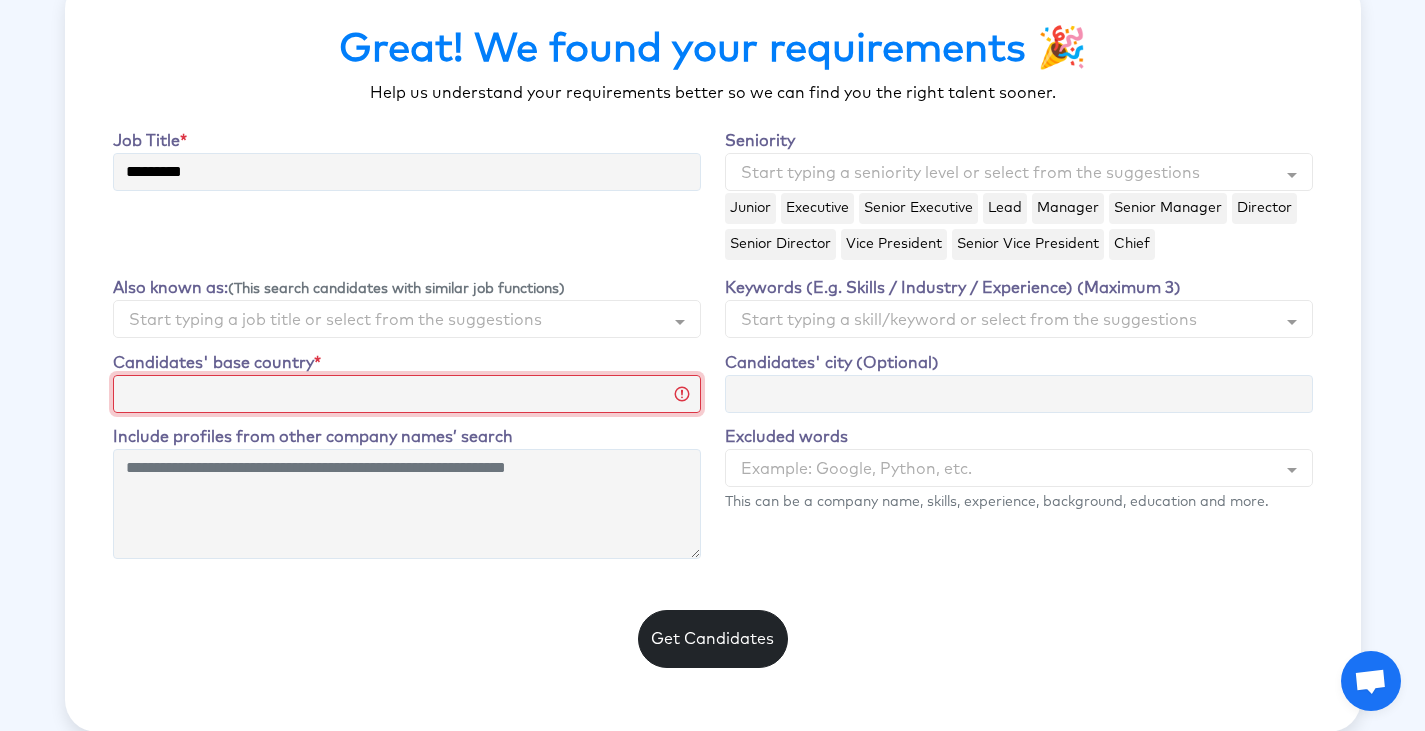 click on "**********" at bounding box center (407, 394) 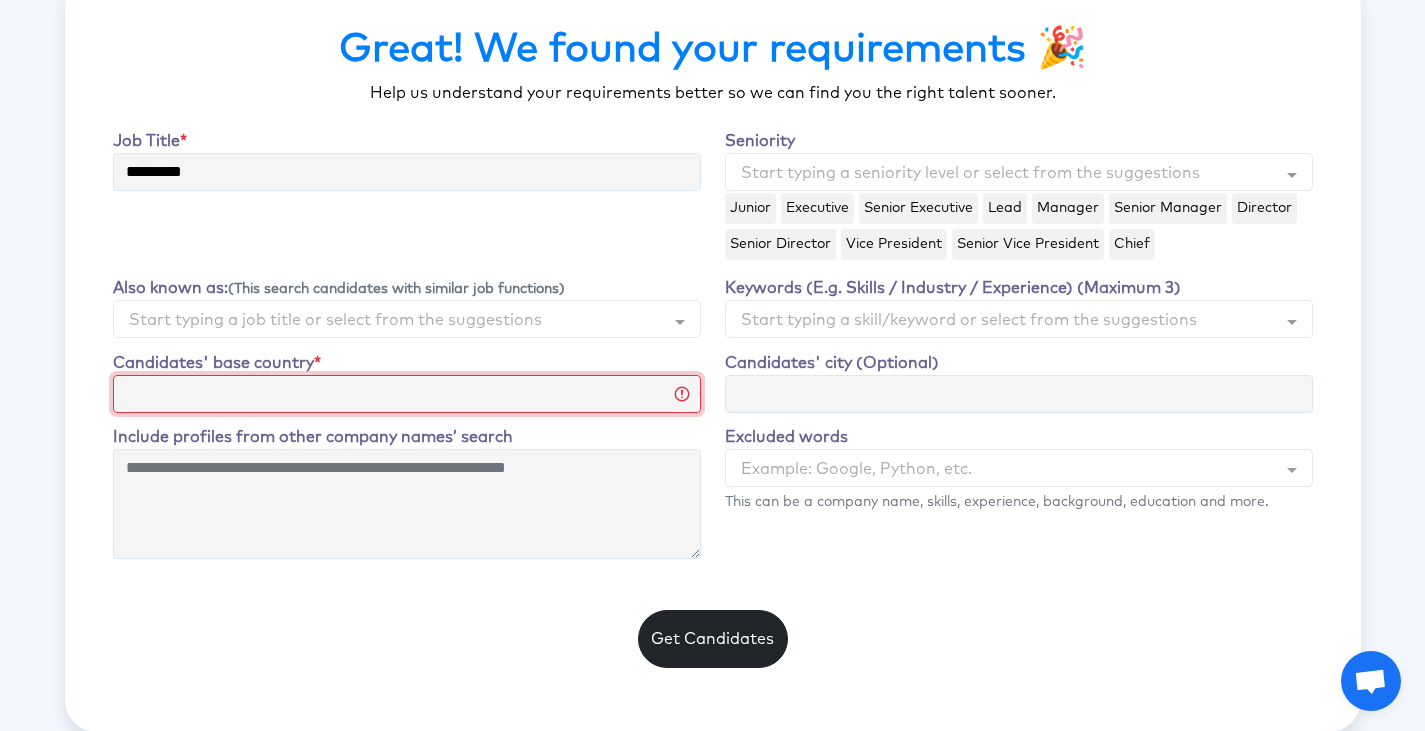 select on "**********" 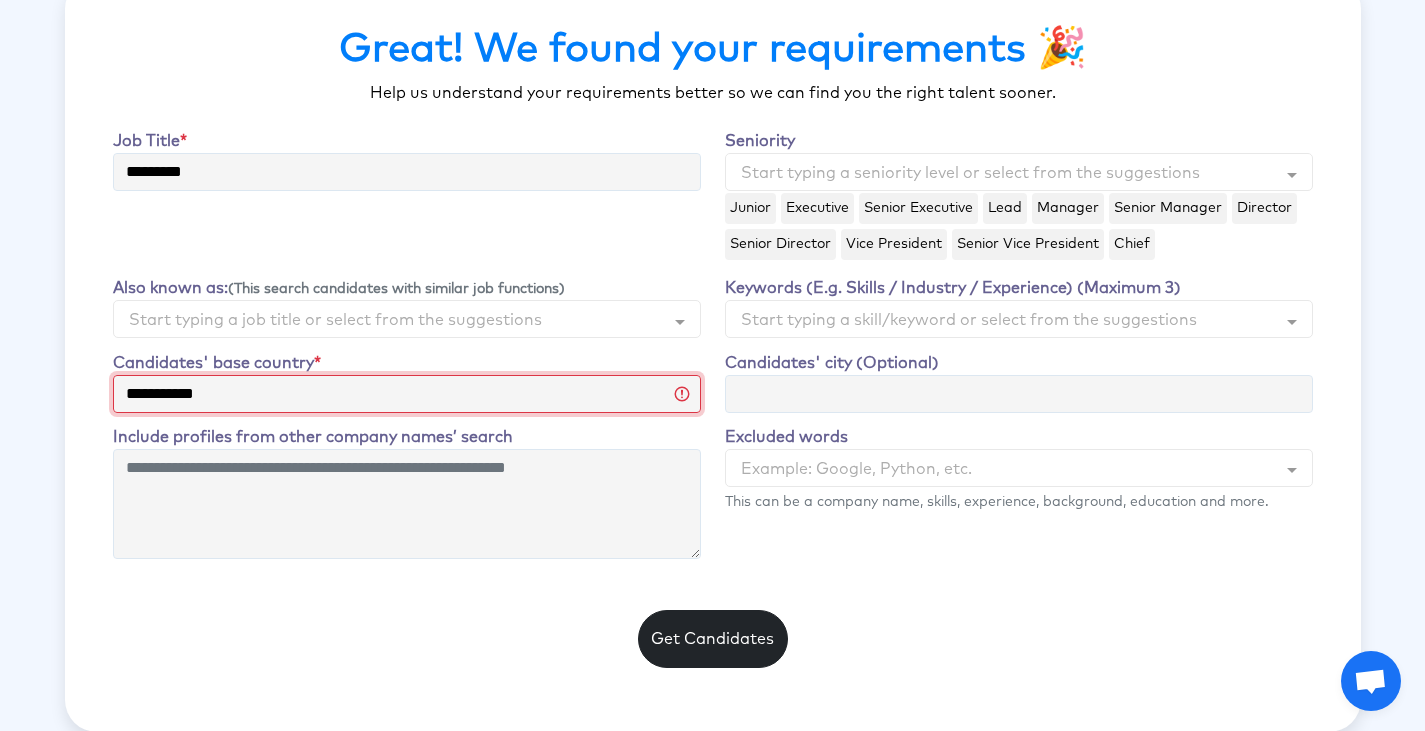 click on "**********" at bounding box center (407, 394) 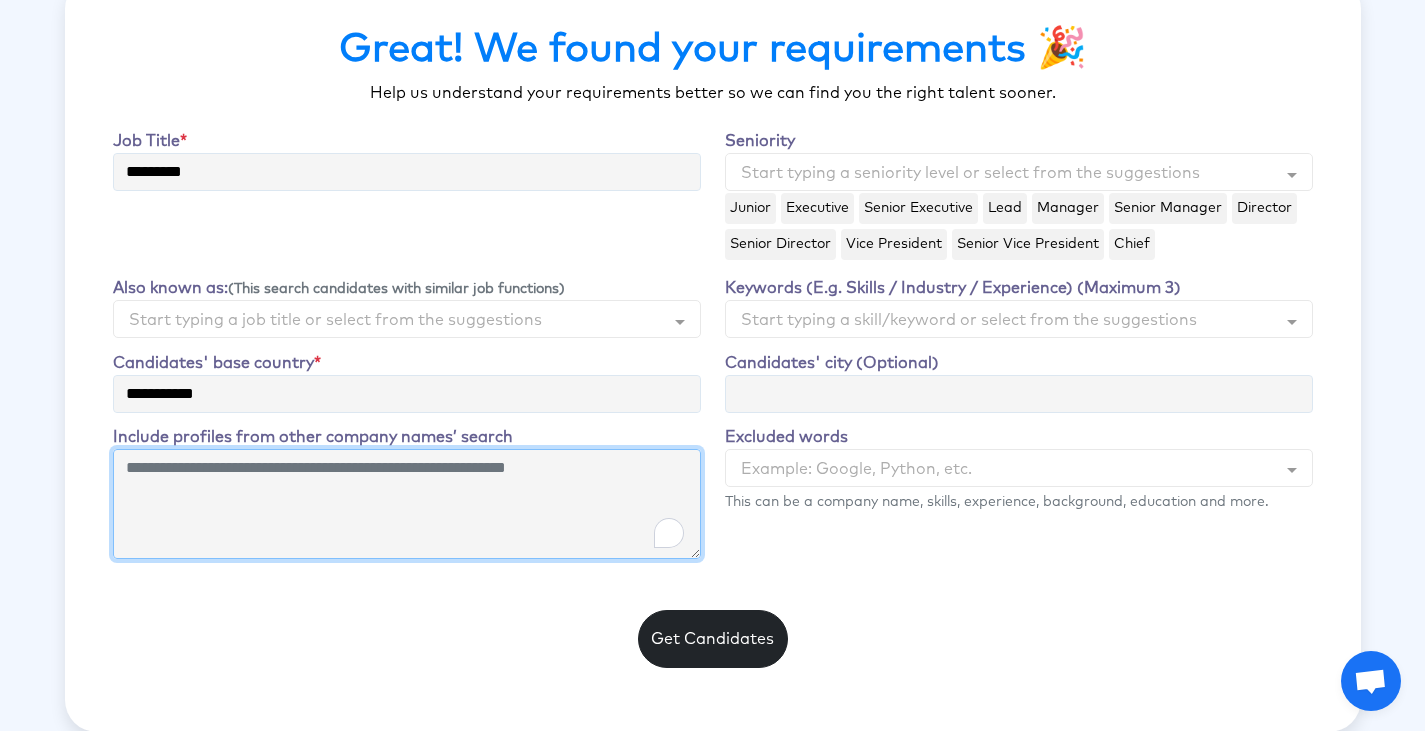 click at bounding box center [407, 504] 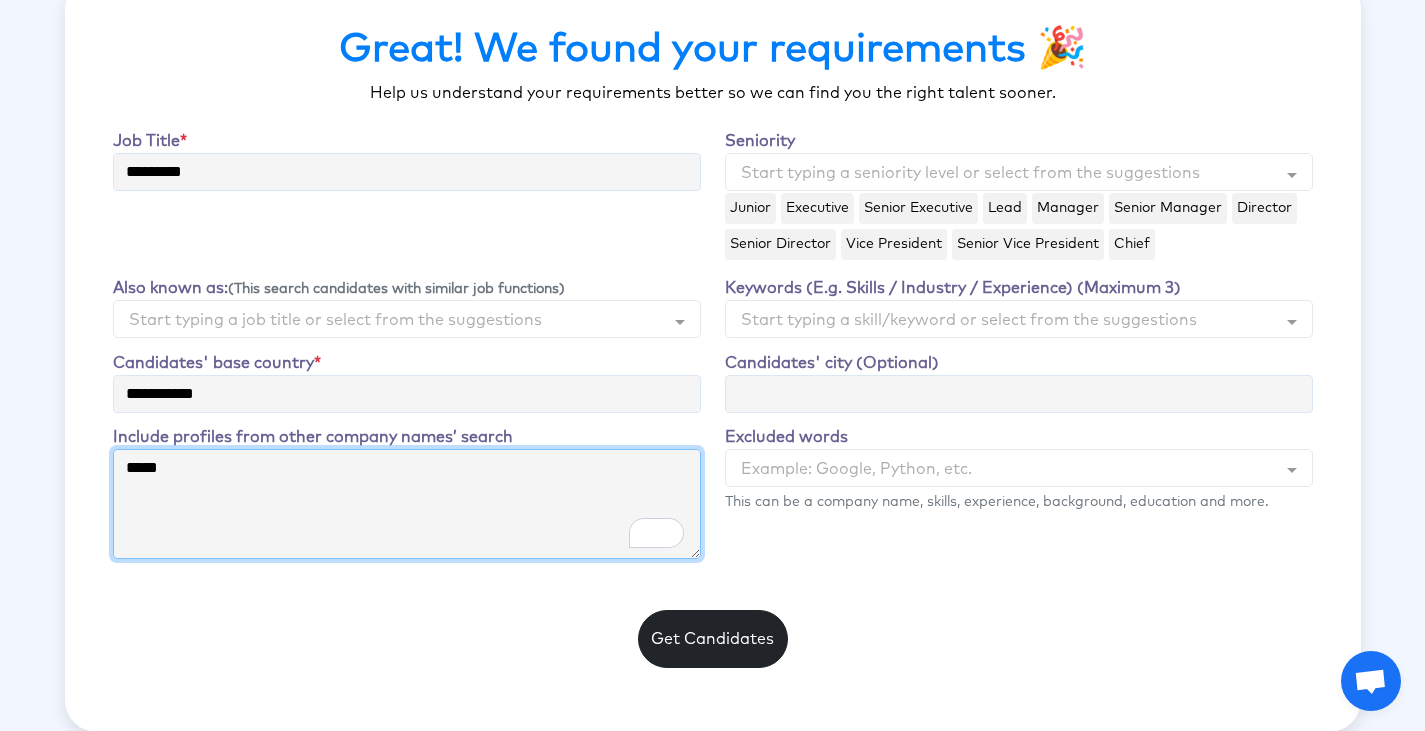type on "*****" 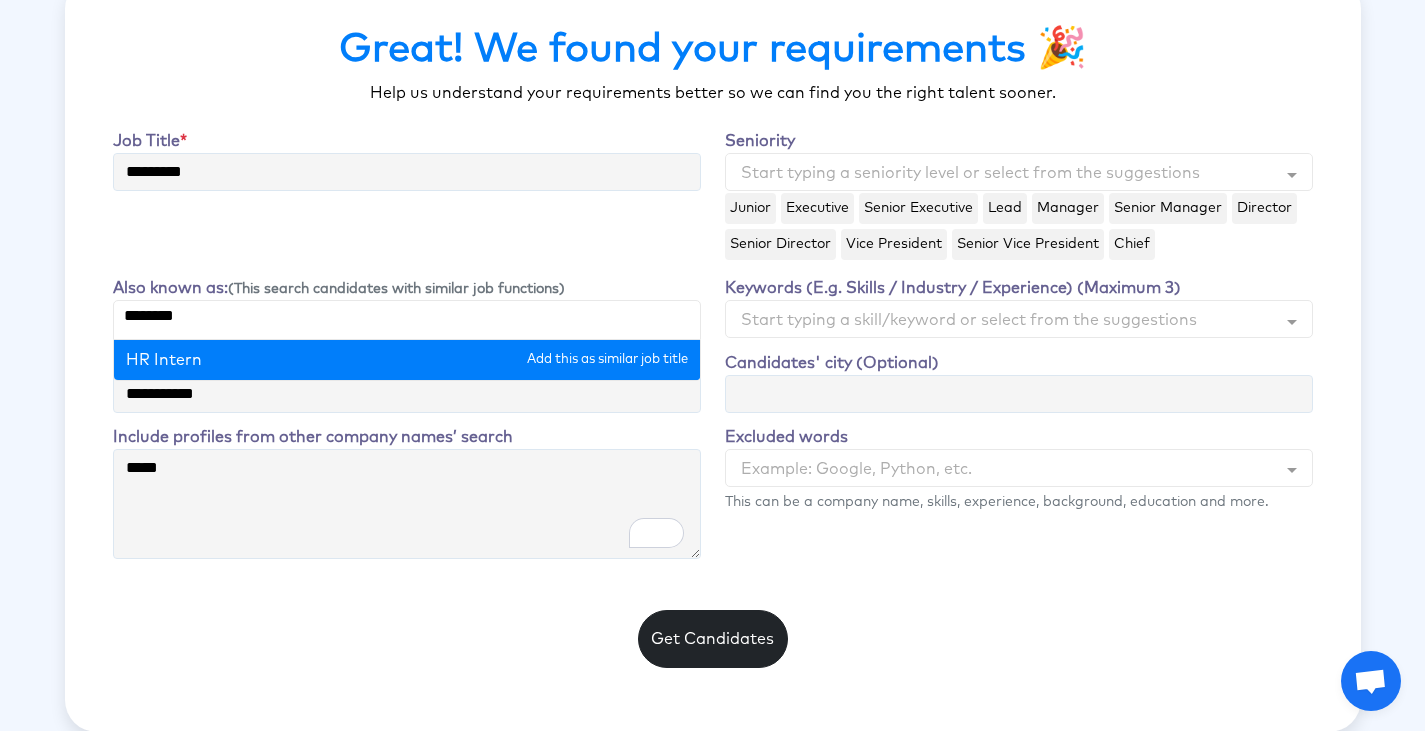 type on "*********" 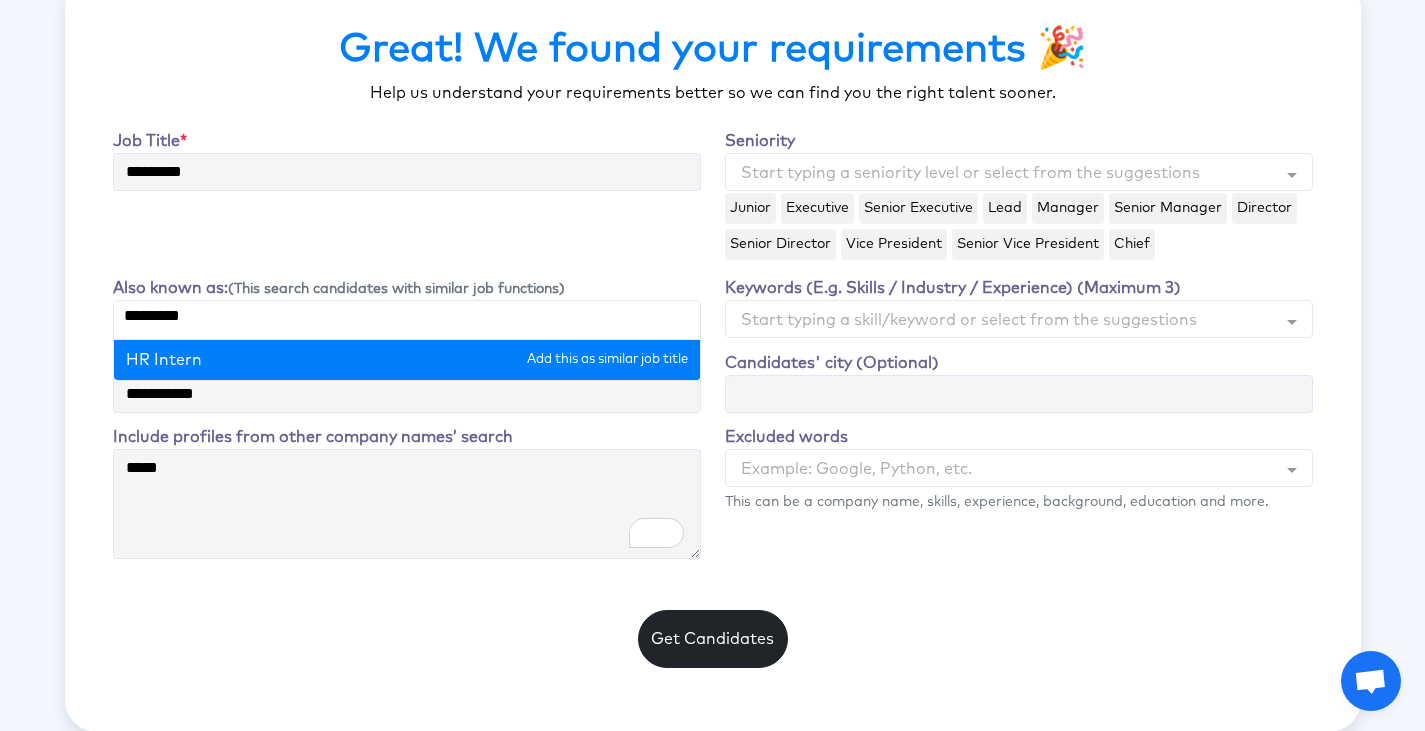 click on "HR Intern" at bounding box center [407, 360] 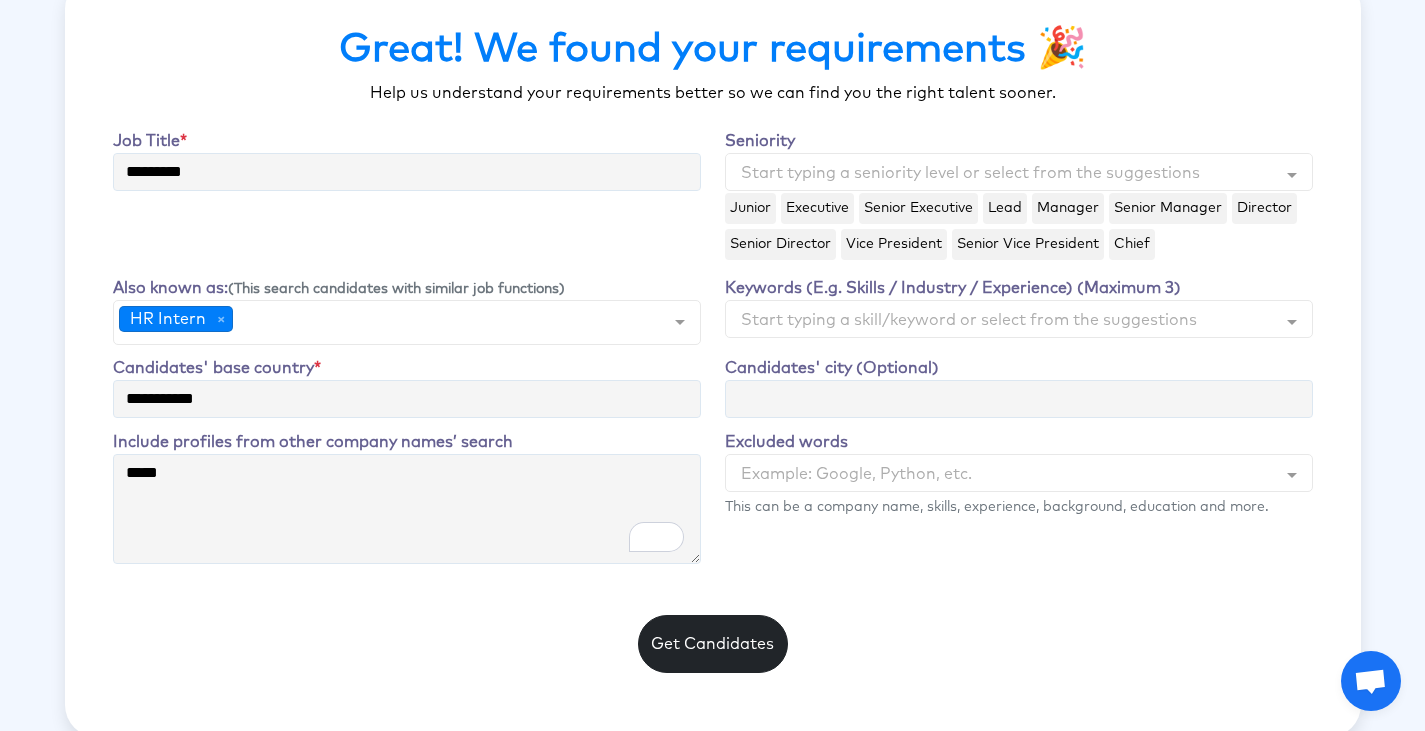 click on "Junior" at bounding box center (750, 208) 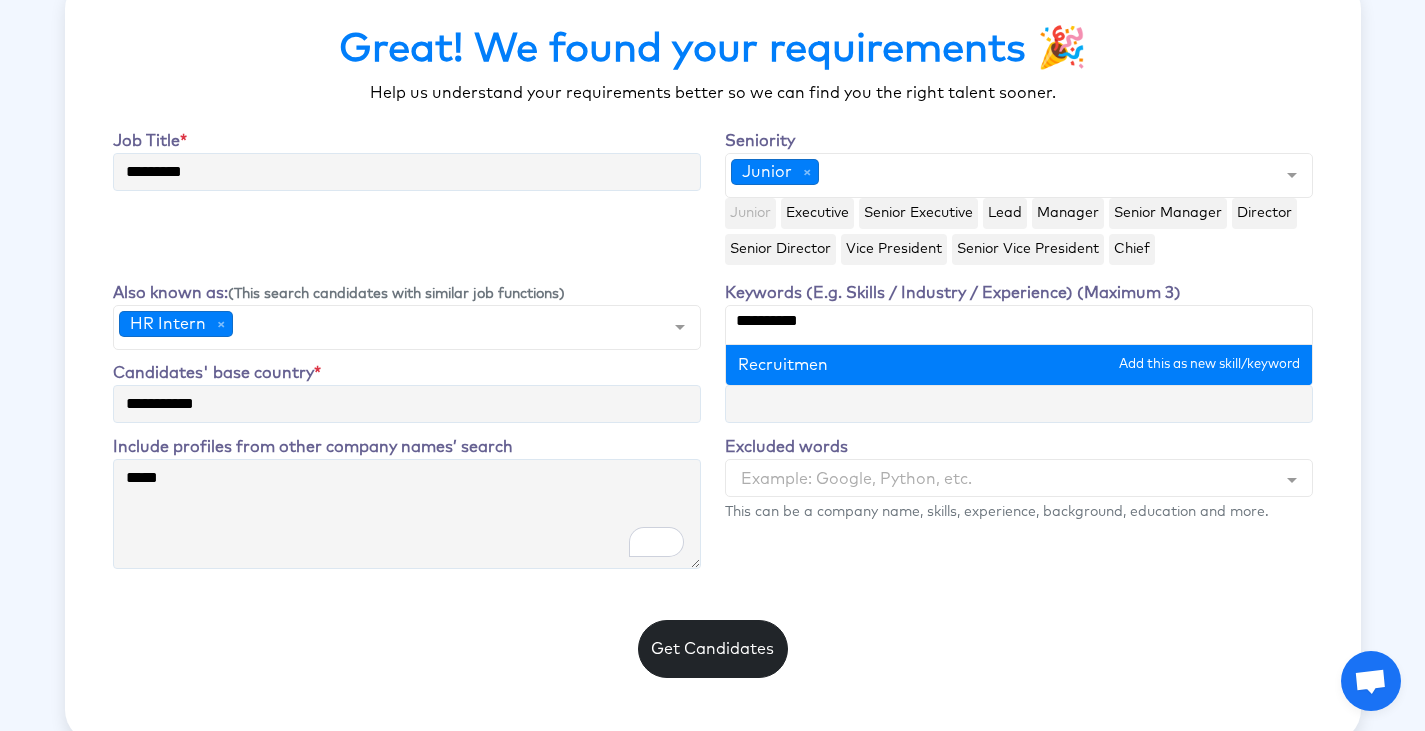 type on "**********" 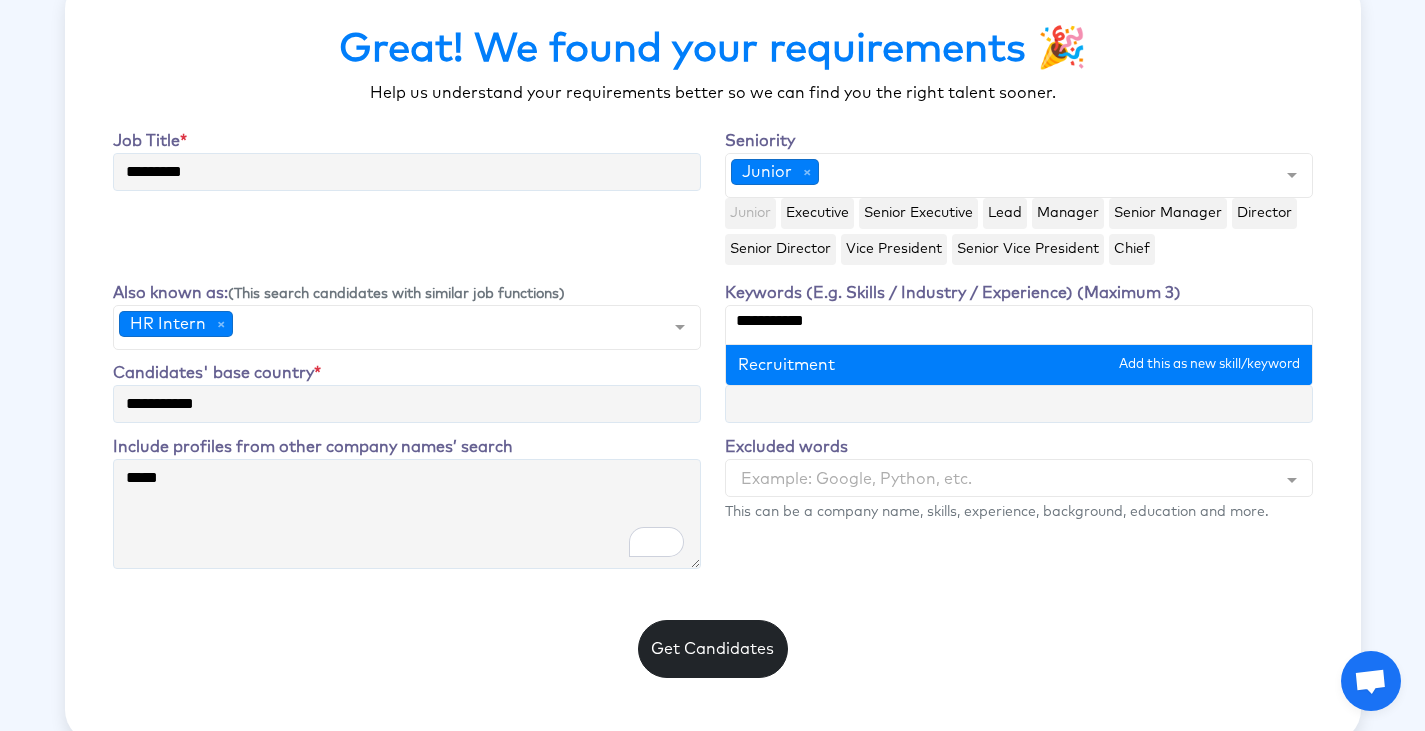 click on "**********" at bounding box center [1019, 321] 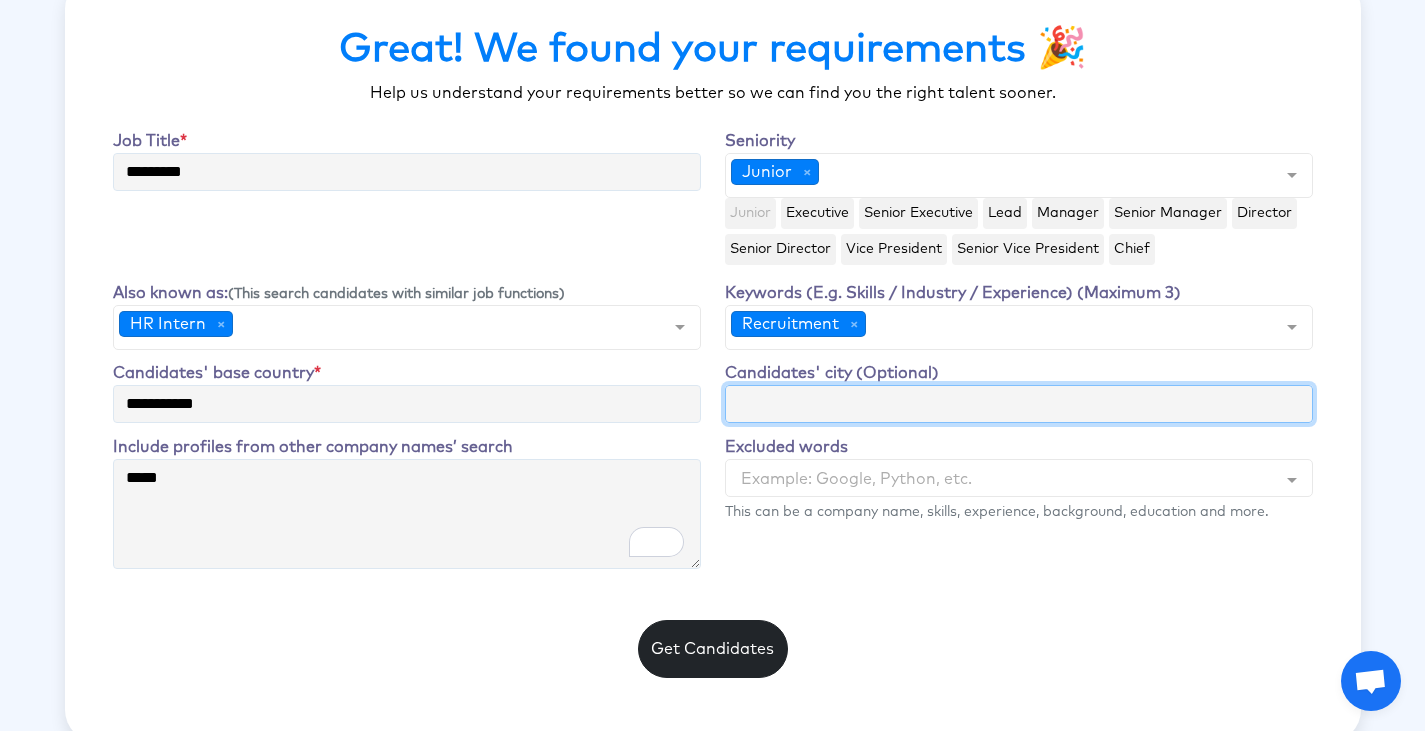 click on "Candidates' city (Optional)" at bounding box center (1019, 404) 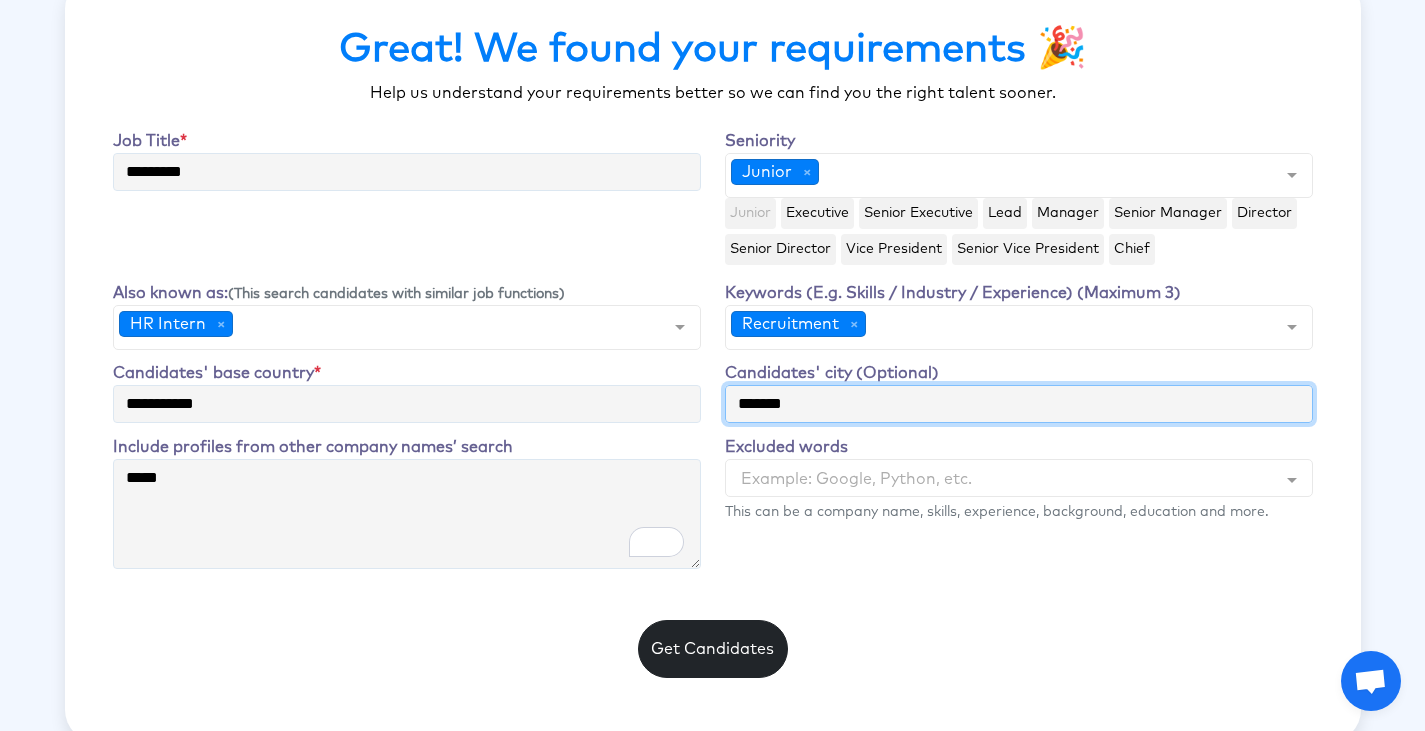 type on "*******" 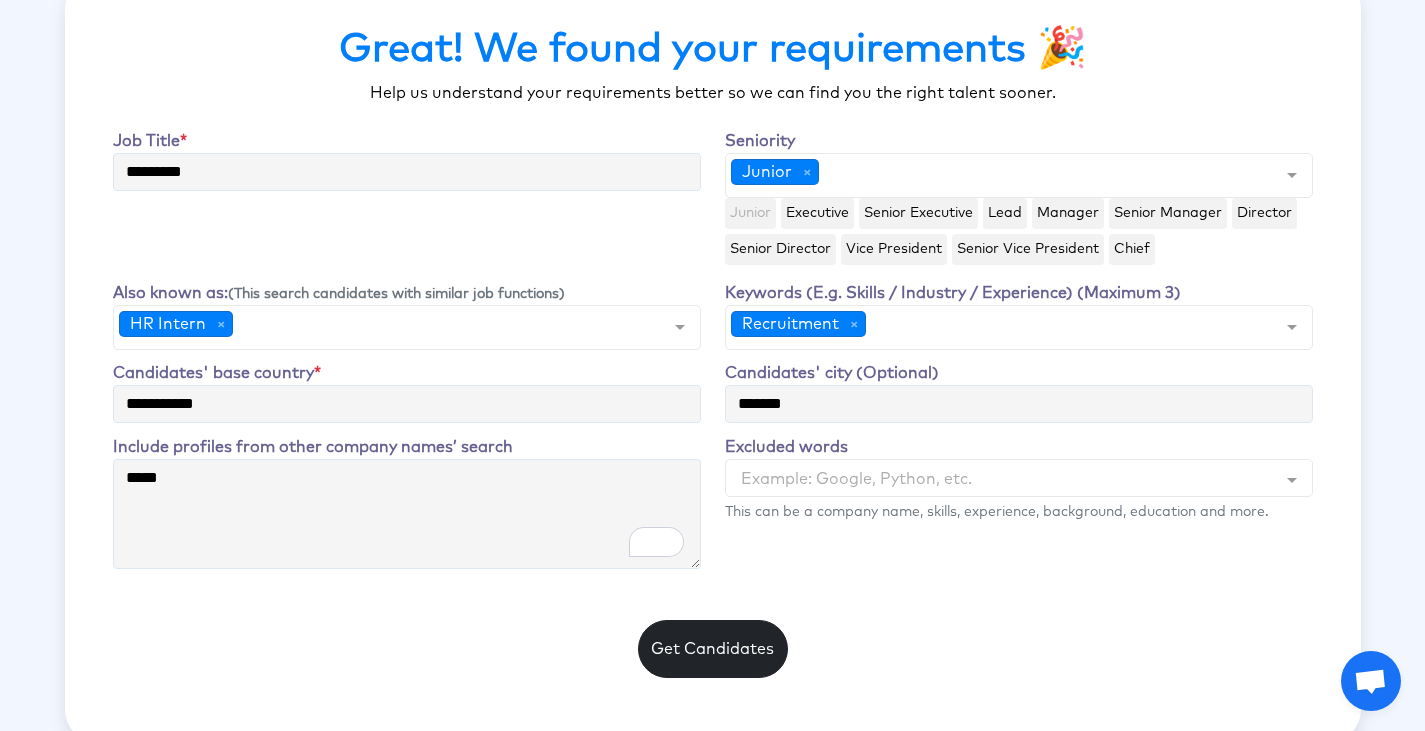 click on "Excluded words
Example: Google, Python, etc.
No elements found. Consider changing the search query.   List is empty.     This can be a company name, skills, experience, background,
education and more." at bounding box center (1019, 507) 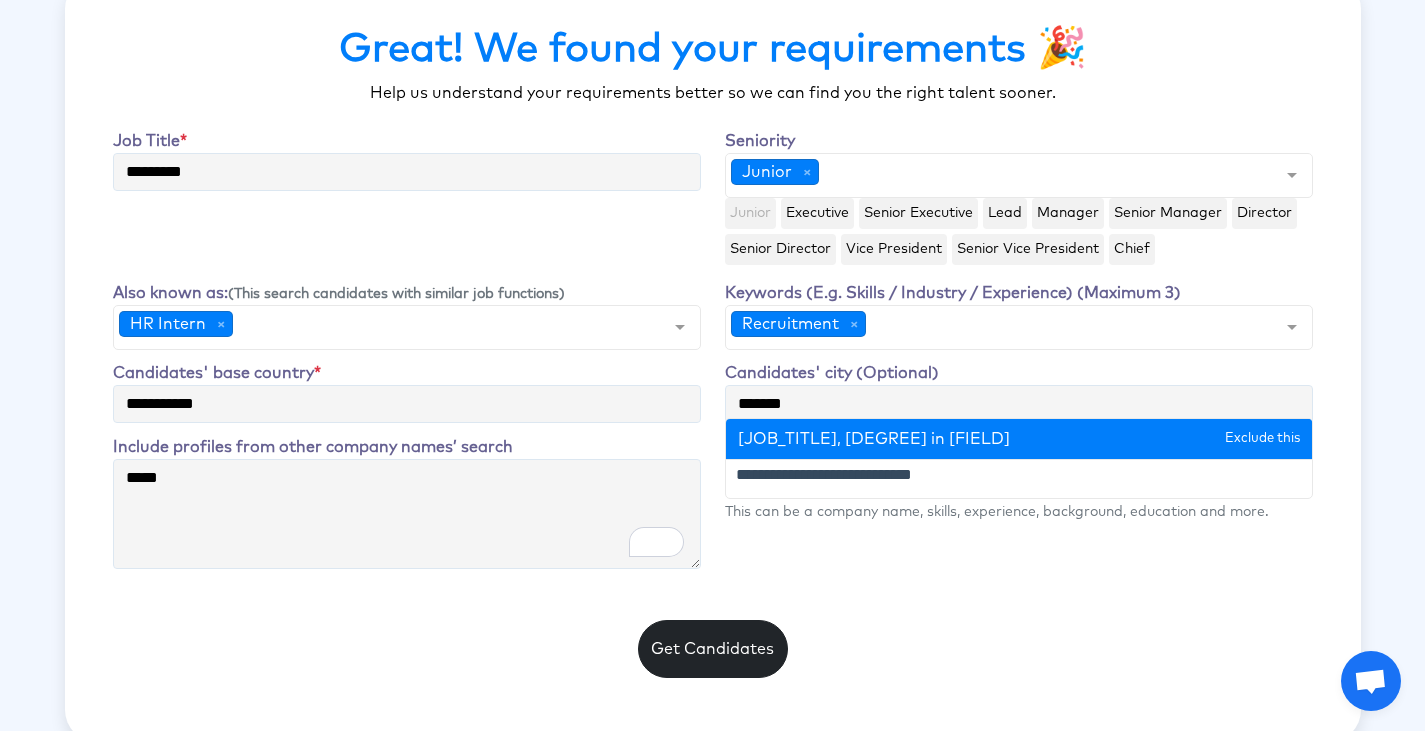 click on "Great! We found your
requirements 🎉 Help us understand your
requirements better so we can find you the right talent sooner.   Job Title *   *********   Seniority       Junior                    No elements found. Consider changing the search query.   List is empty.
Junior
Executive
Senior Executive
Lead
Manager
Senior Manager
Director
Senior Director
Vice President
Senior Vice President
Chief
Also known as:   (This
search candidates with similar job functions)" at bounding box center [713, 359] 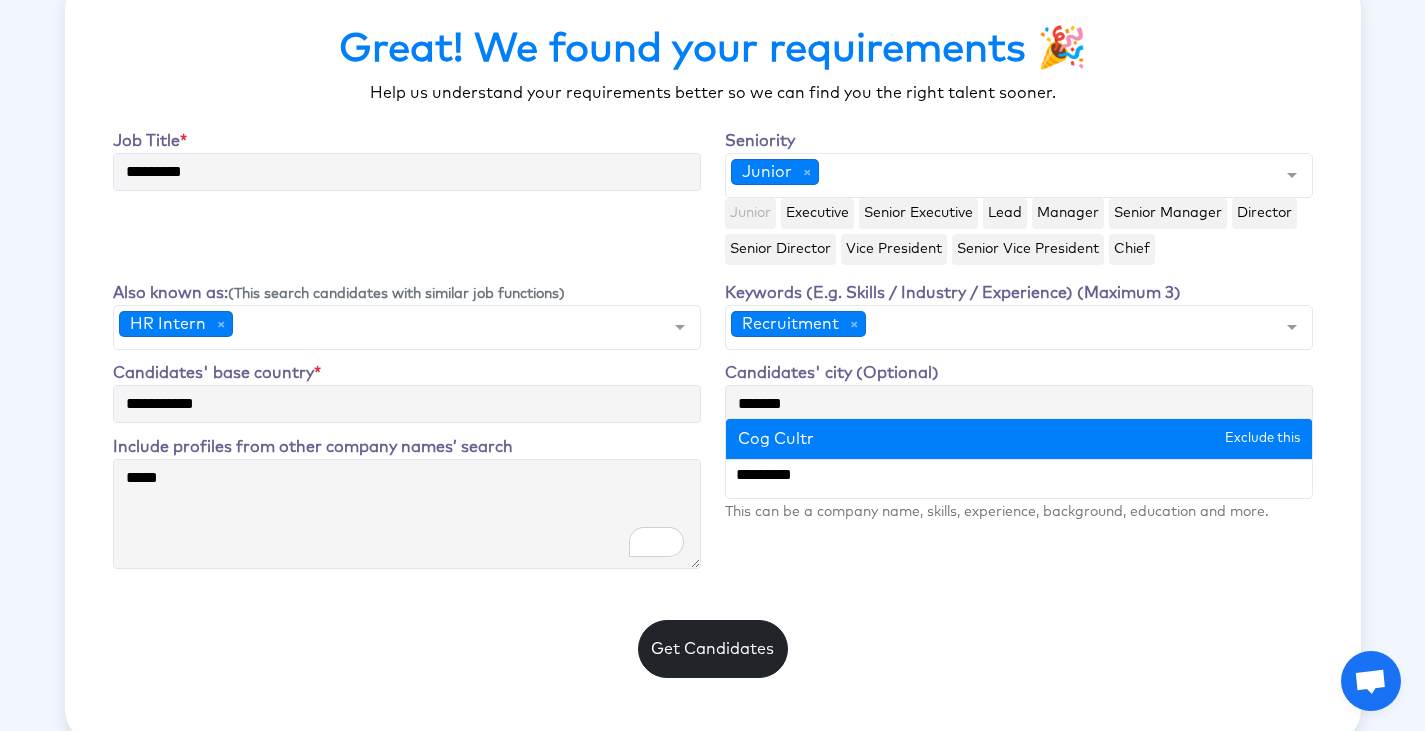 type on "**********" 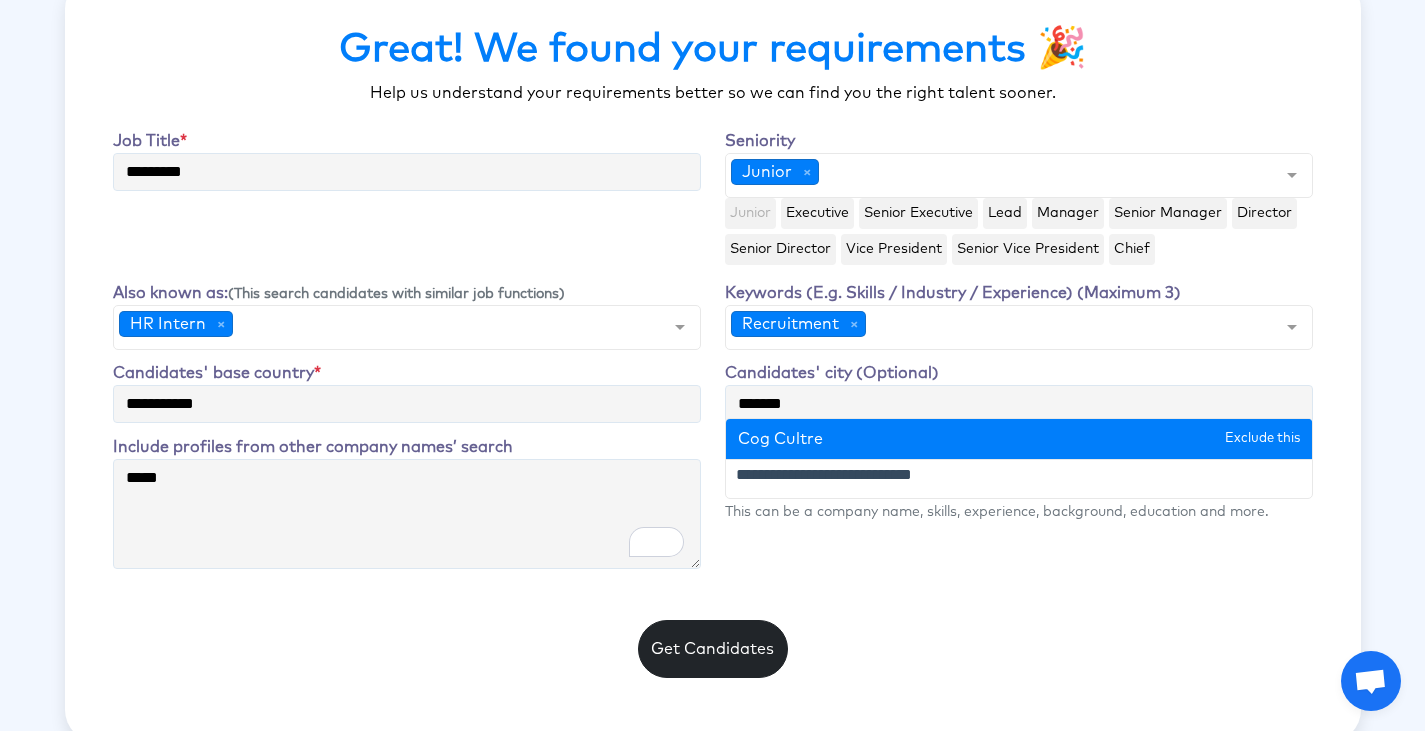 click on "Great! We found your
requirements 🎉 Help us understand your
requirements better so we can find you the right talent sooner.   Job Title *   *********   Seniority       Junior                    No elements found. Consider changing the search query.   List is empty.
Junior
Executive
Senior Executive
Lead
Manager
Senior Manager
Director
Senior Director
Vice President
Senior Vice President
Chief
Also known as:   (This
search candidates with similar job functions)" at bounding box center (713, 359) 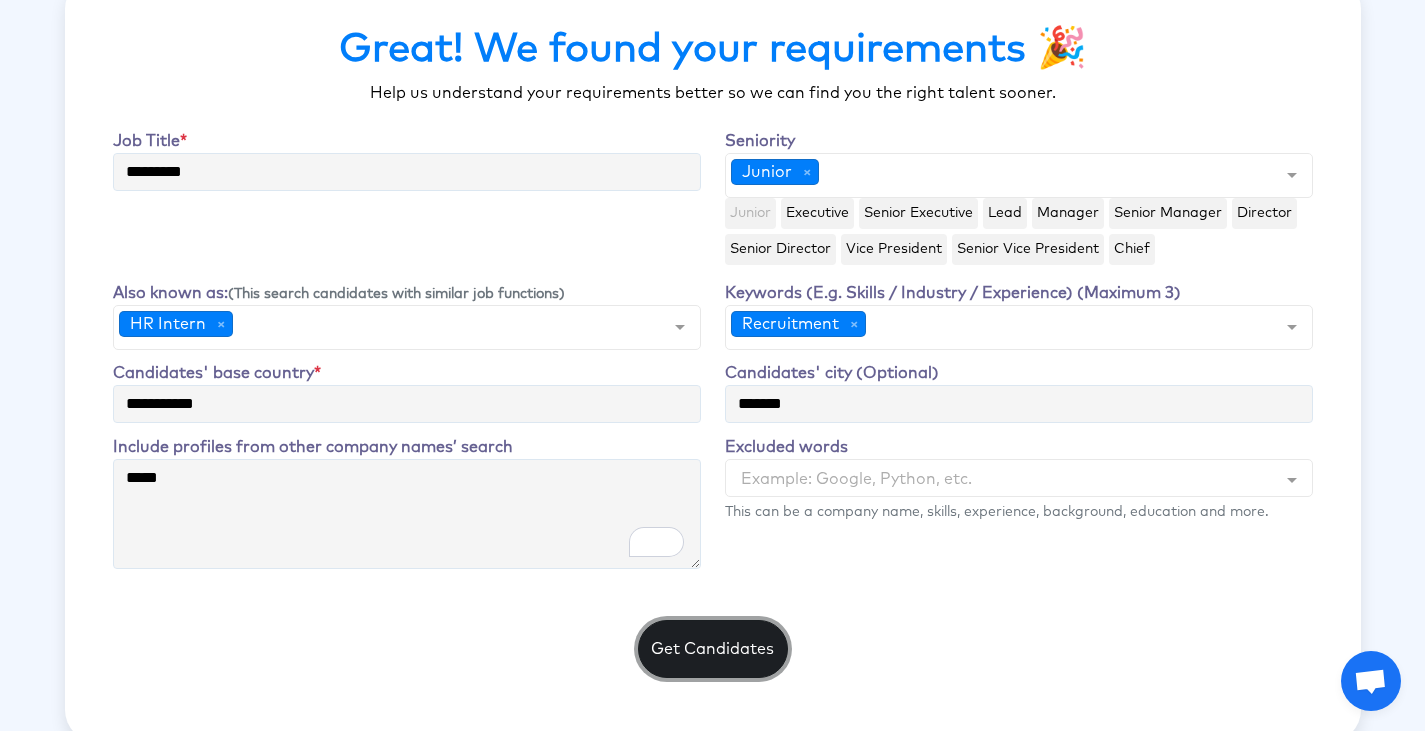 click on "Get Candidates" at bounding box center (713, 649) 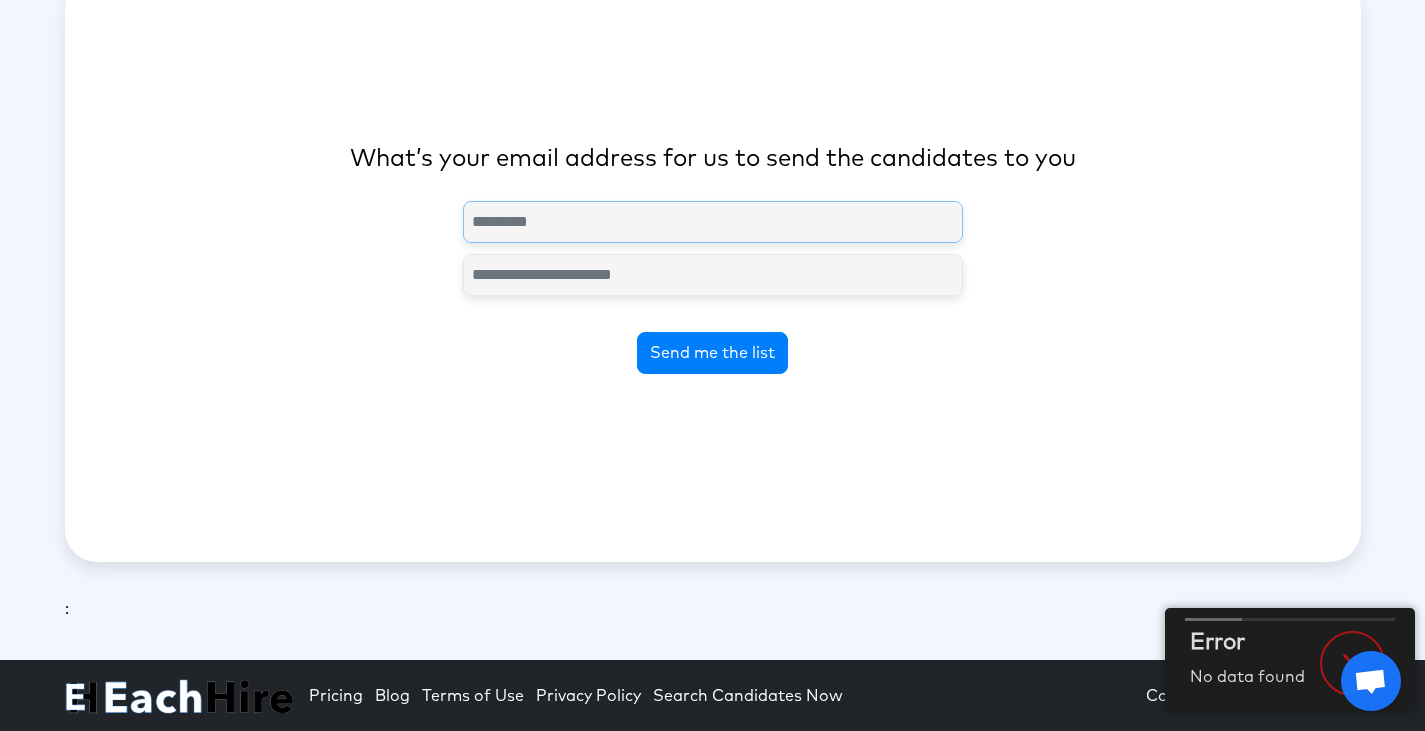 click at bounding box center [713, 222] 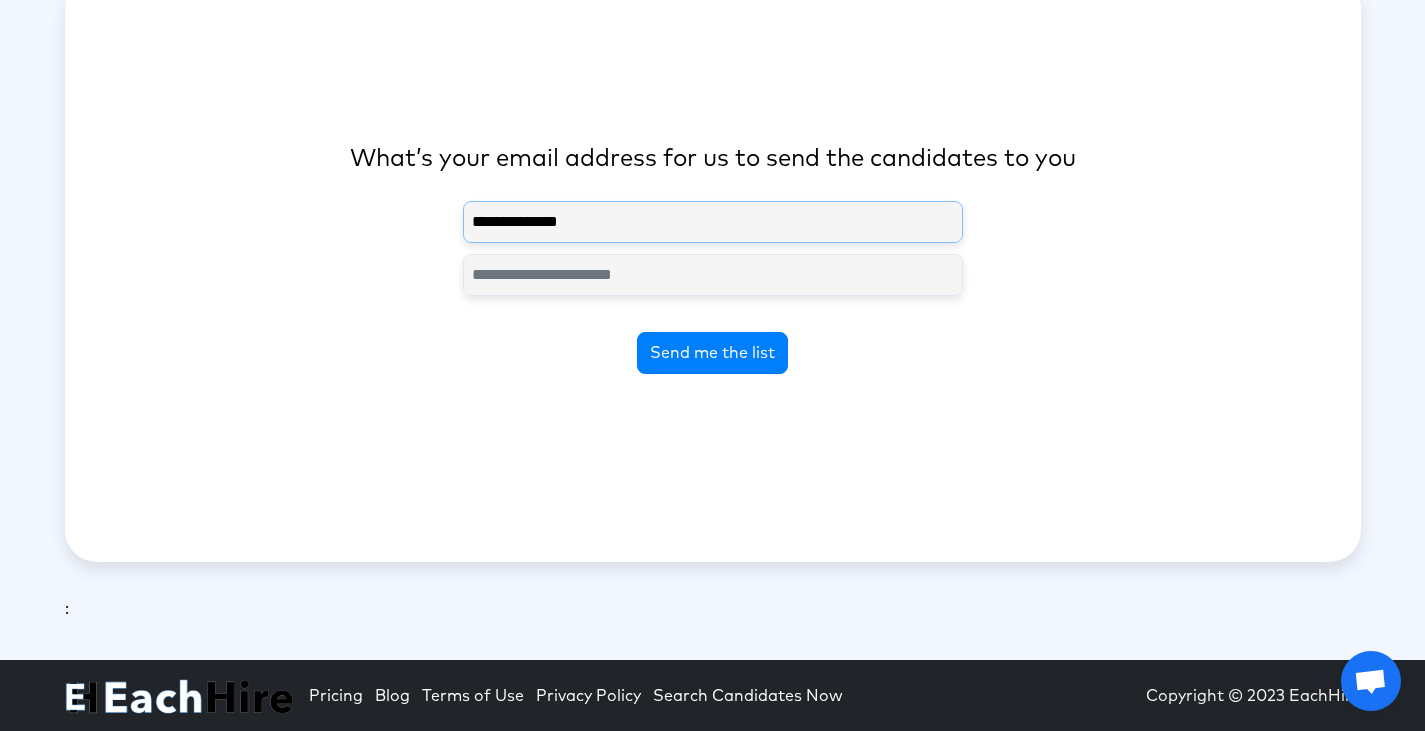 type on "**********" 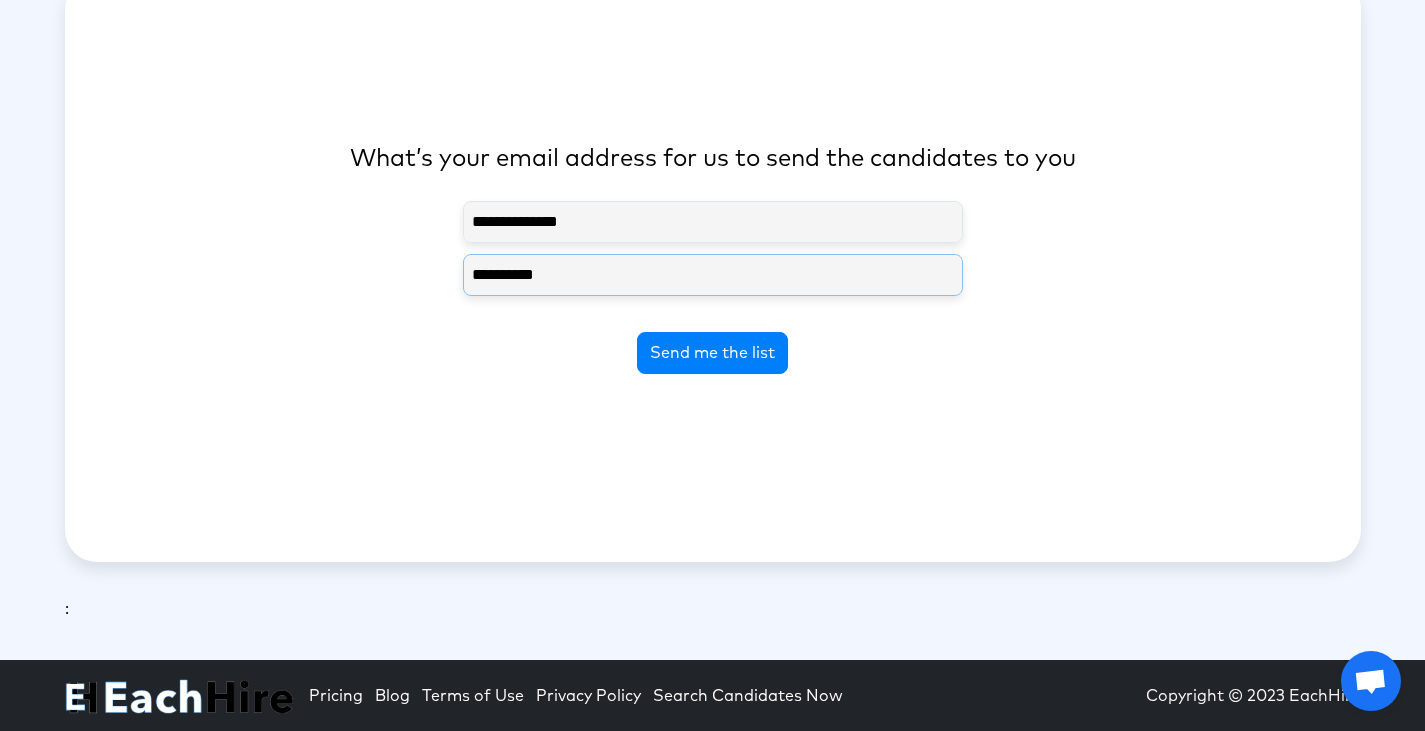 click on "**********" at bounding box center [713, 275] 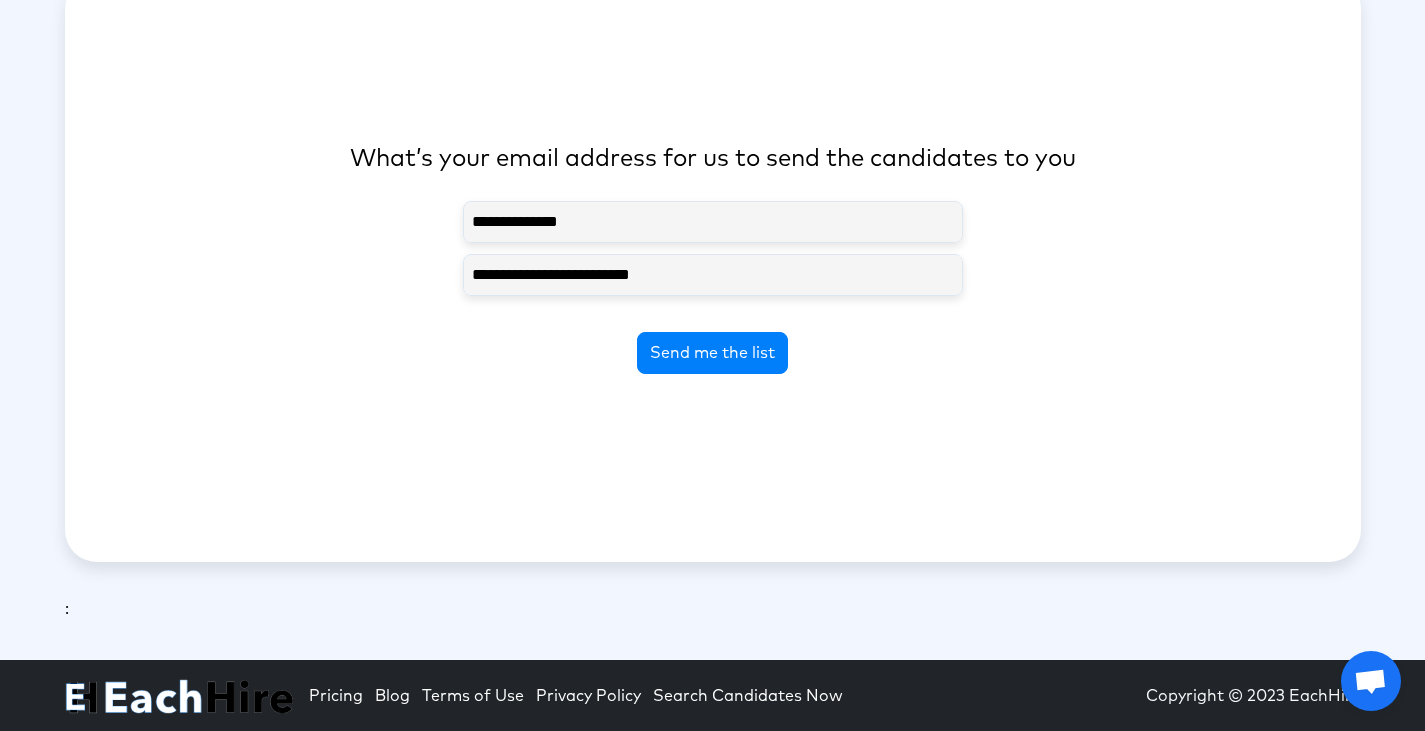 click on "What’s your email address for us to send the
candidates to you   [EMAIL]   [EMAIL]   Send me the list" at bounding box center [713, 269] 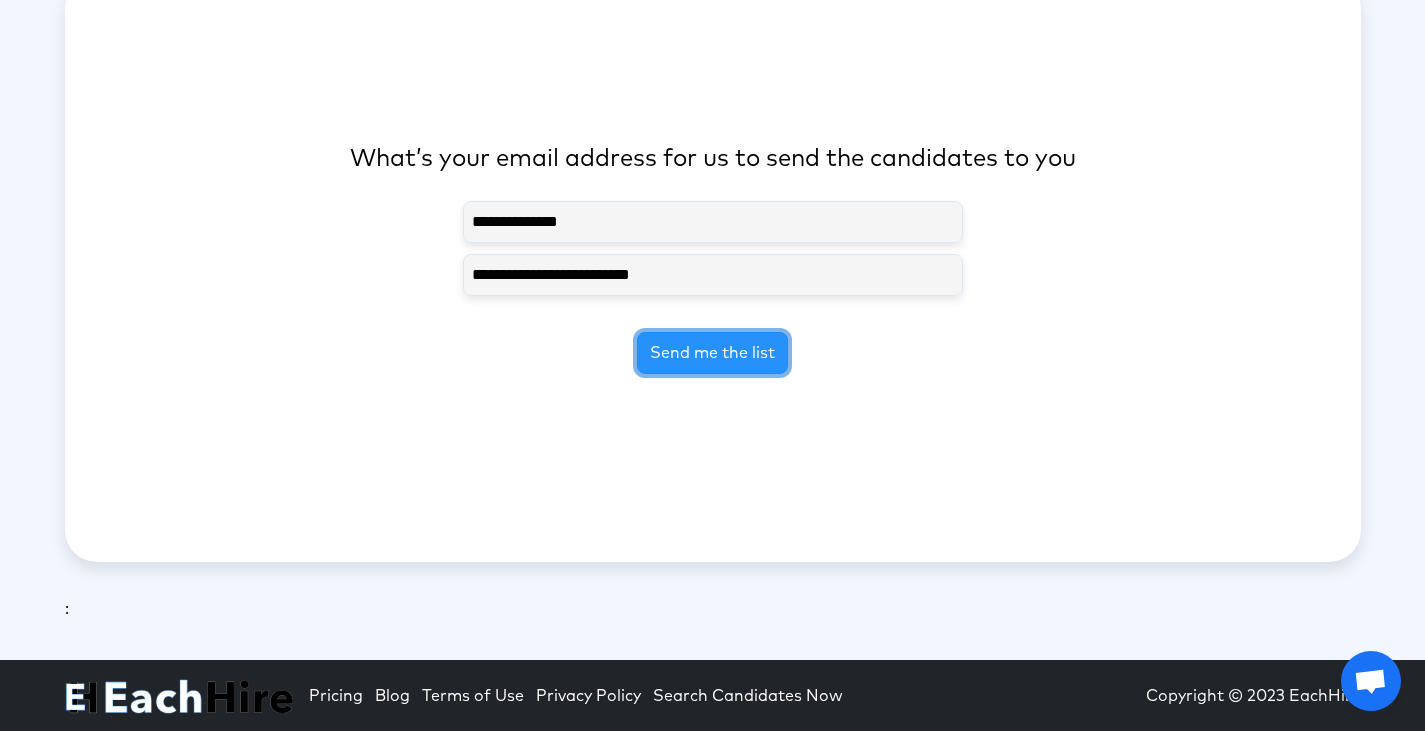 click on "Send me the list" at bounding box center [712, 353] 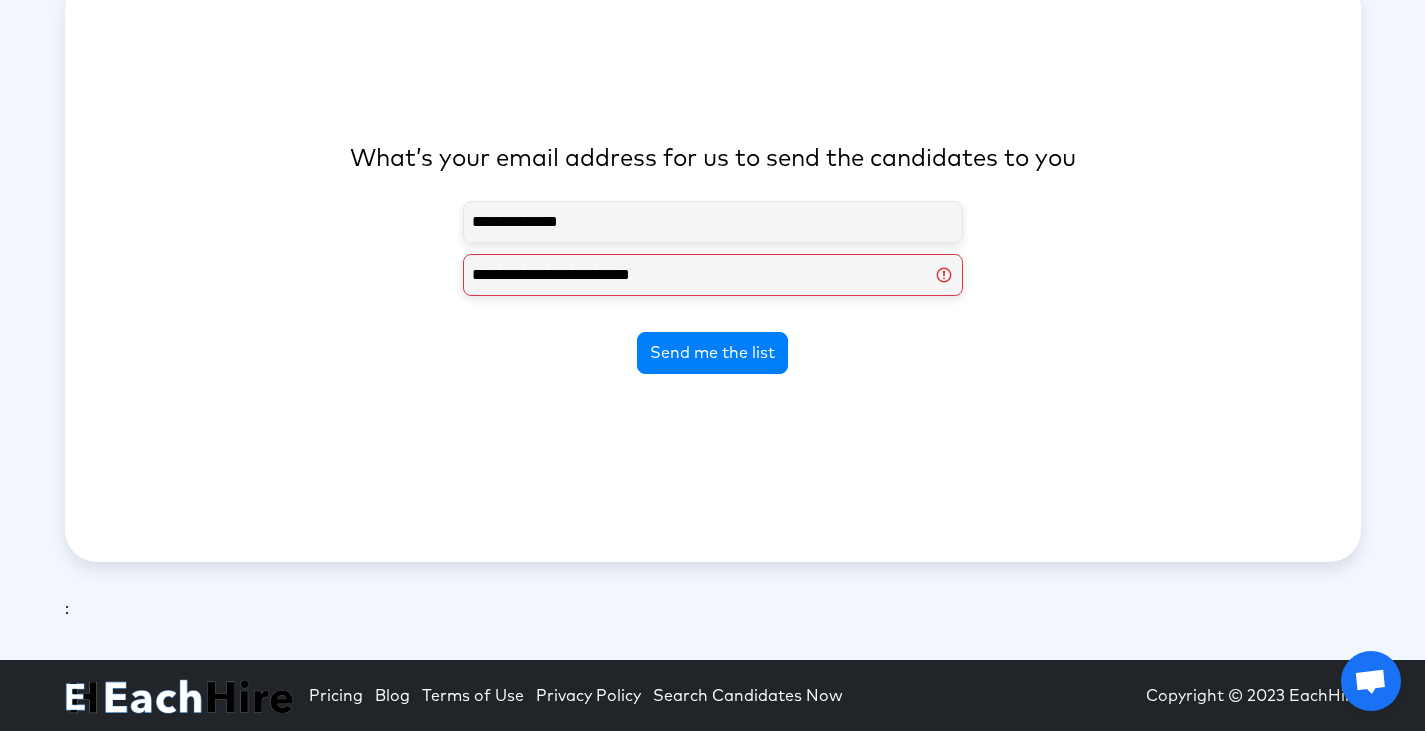 click on "**********" at bounding box center (713, 275) 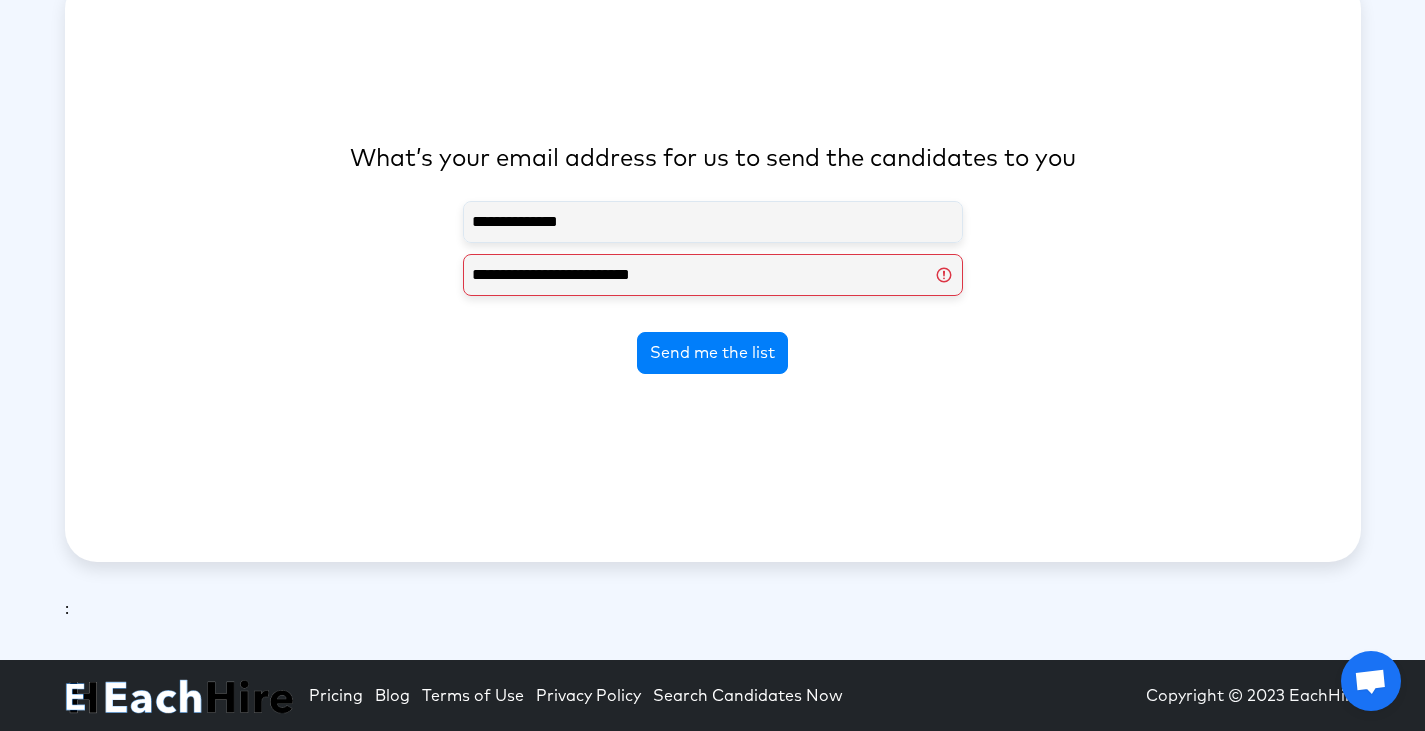 click on "**********" at bounding box center (713, 275) 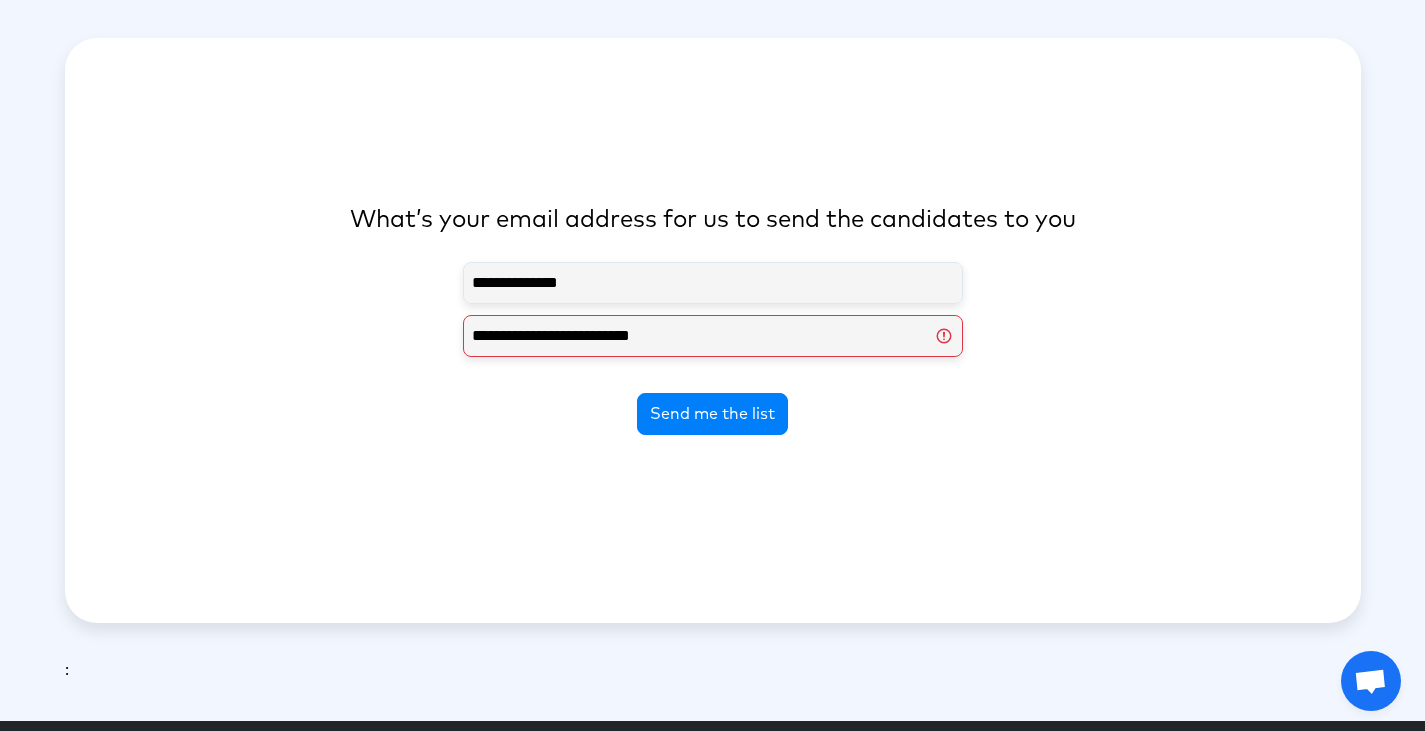 scroll, scrollTop: 0, scrollLeft: 0, axis: both 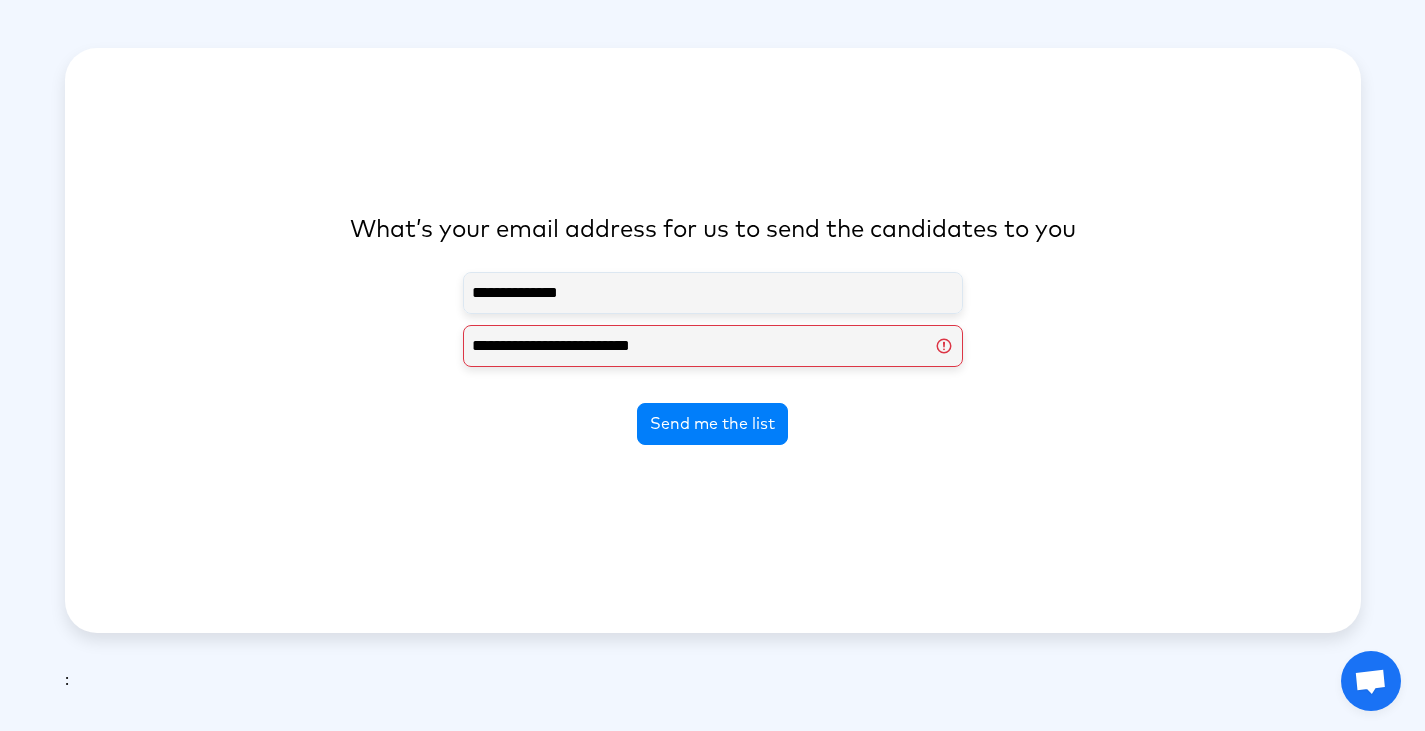 click on "**********" at bounding box center [713, 346] 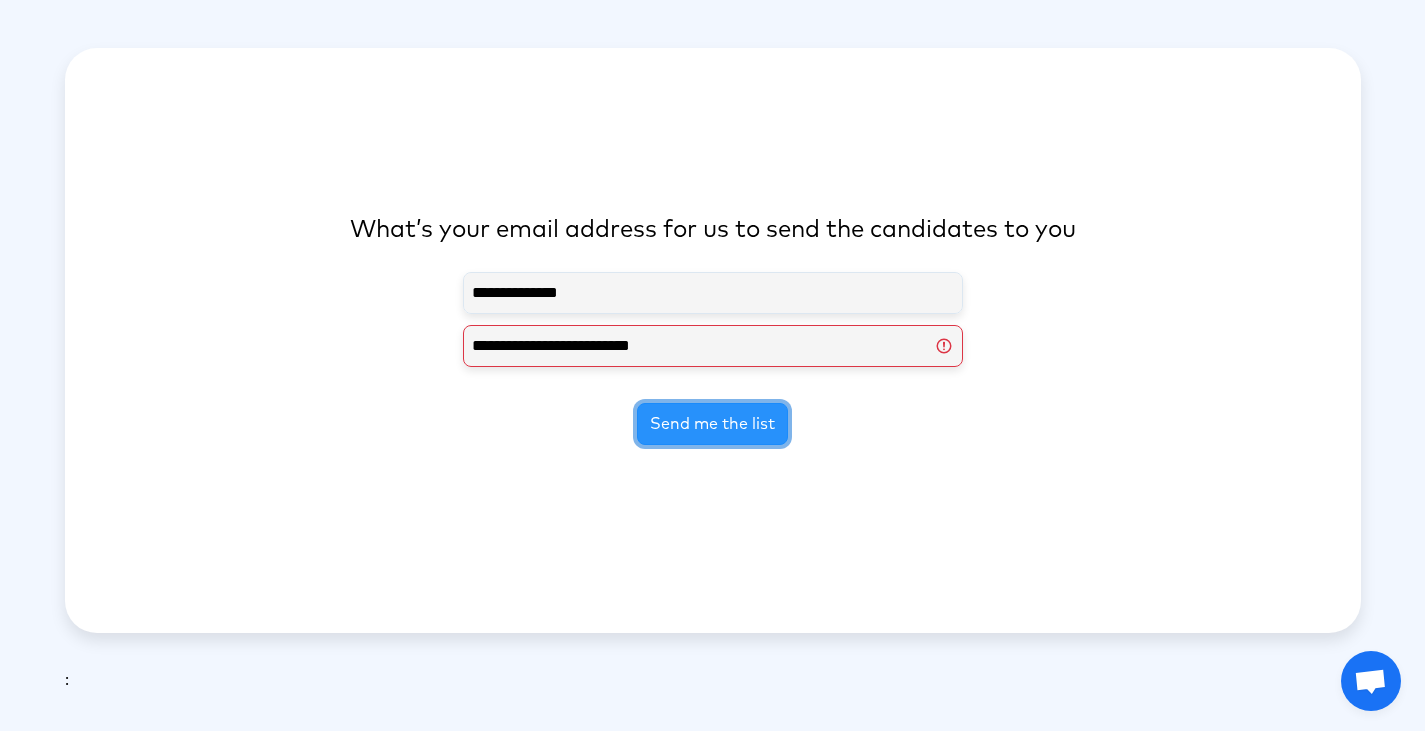 click on "Send me the list" at bounding box center [712, 424] 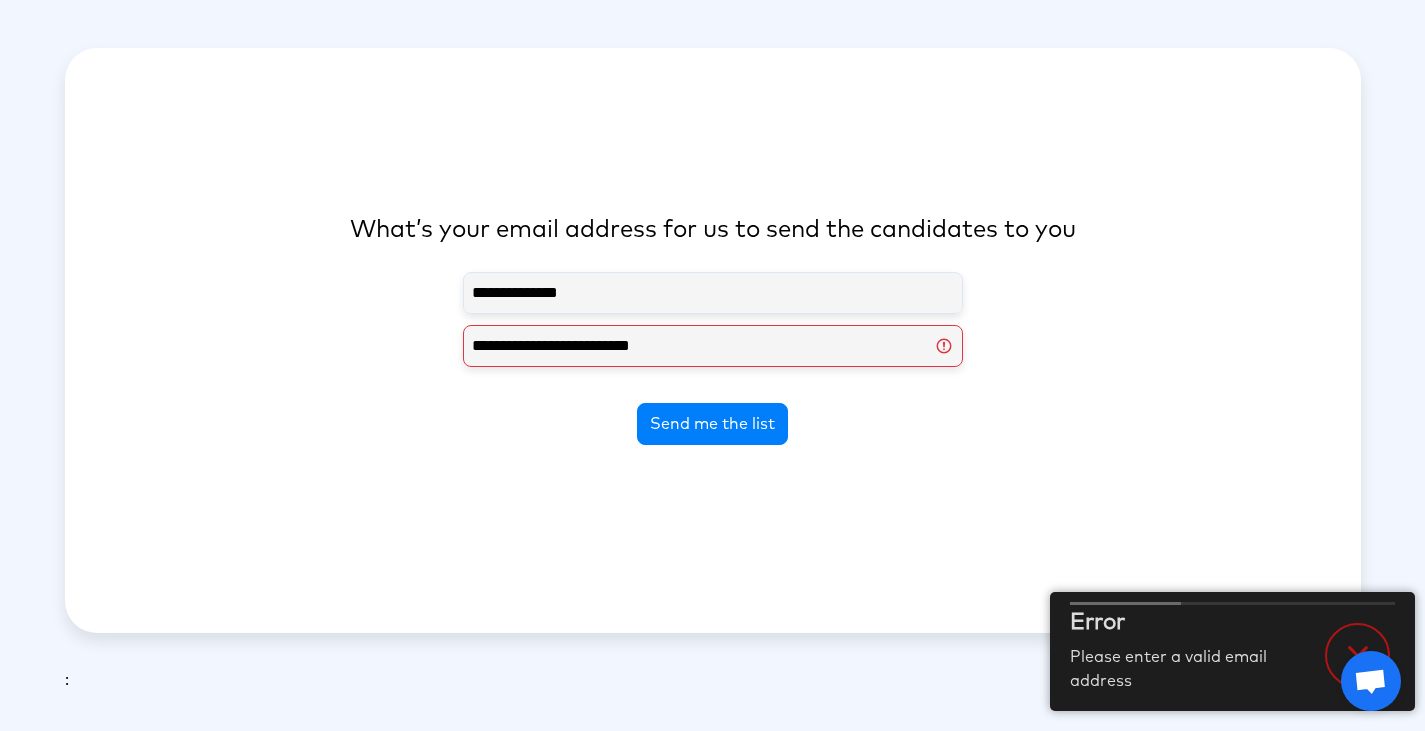 click on "**********" at bounding box center [713, 346] 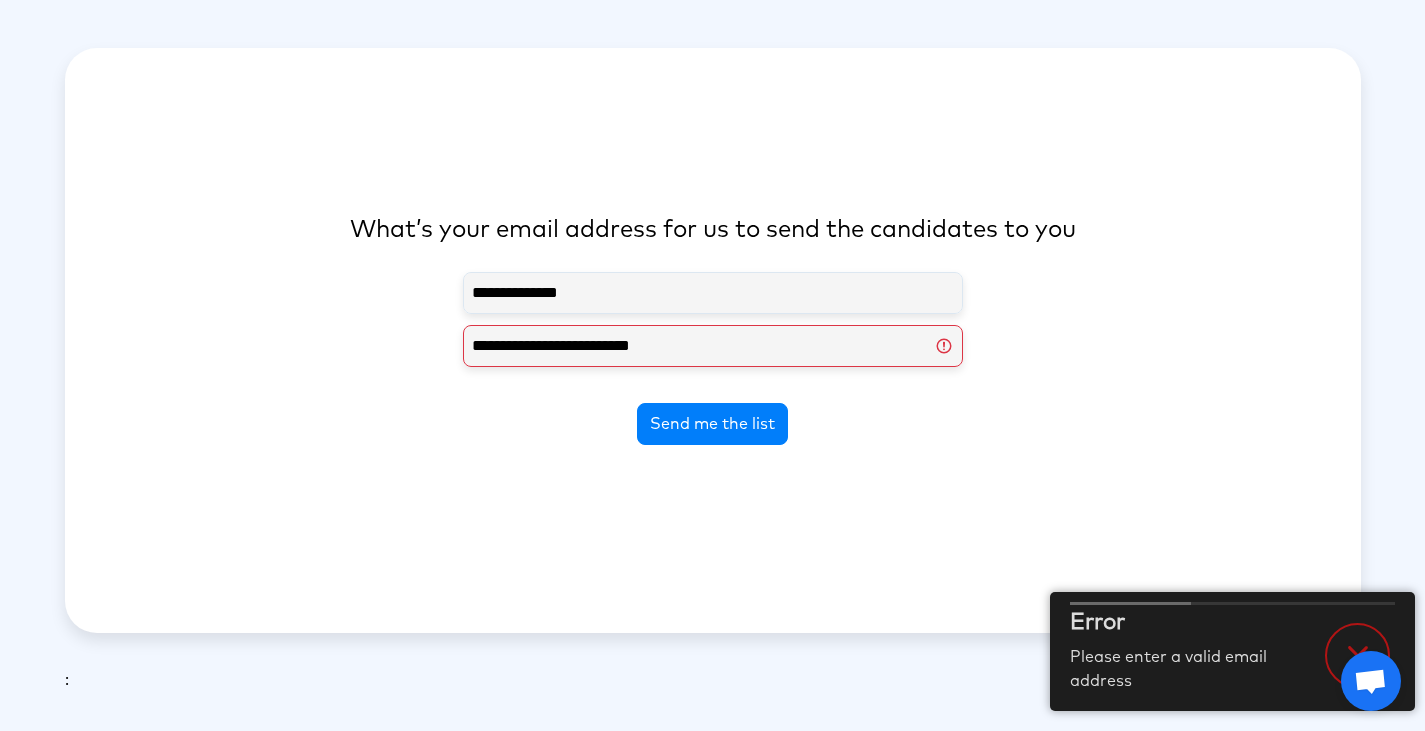 click on "**********" at bounding box center [713, 346] 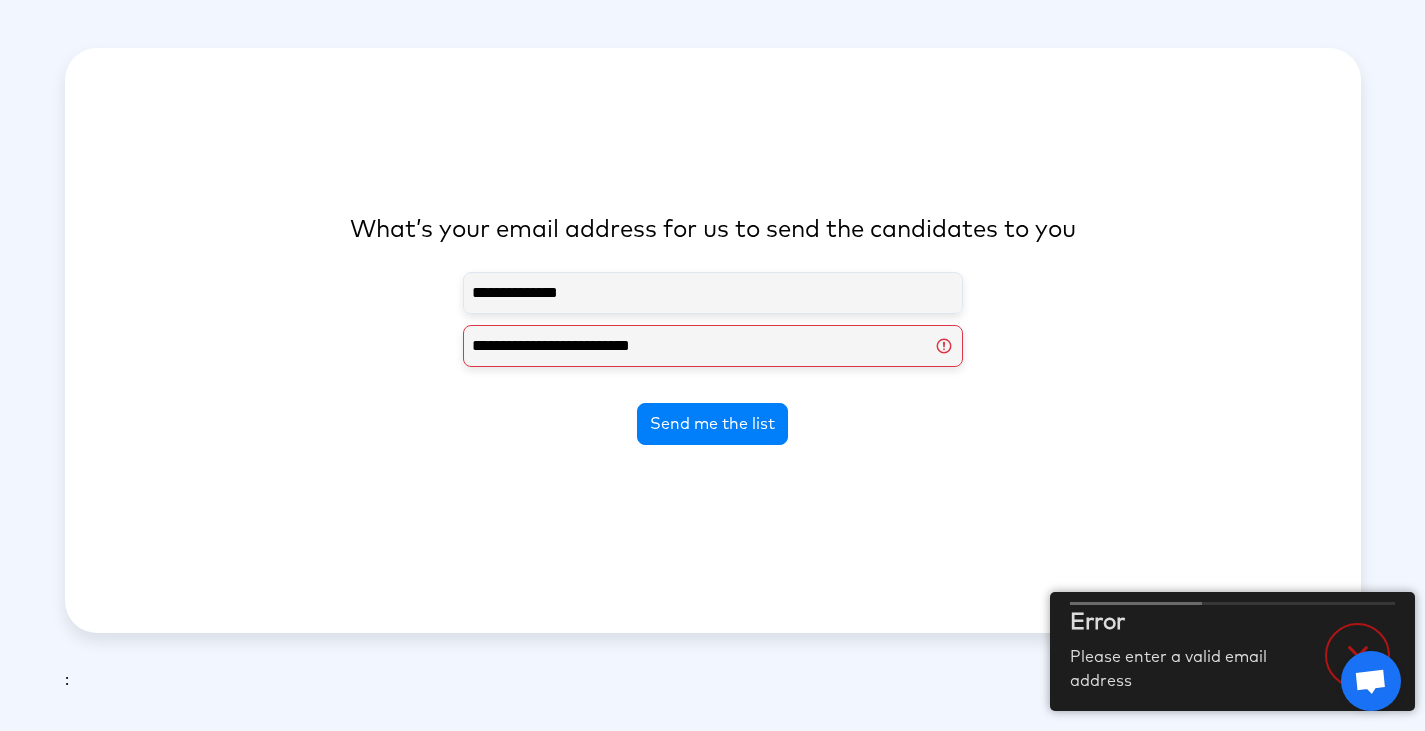 click on "**********" at bounding box center [713, 346] 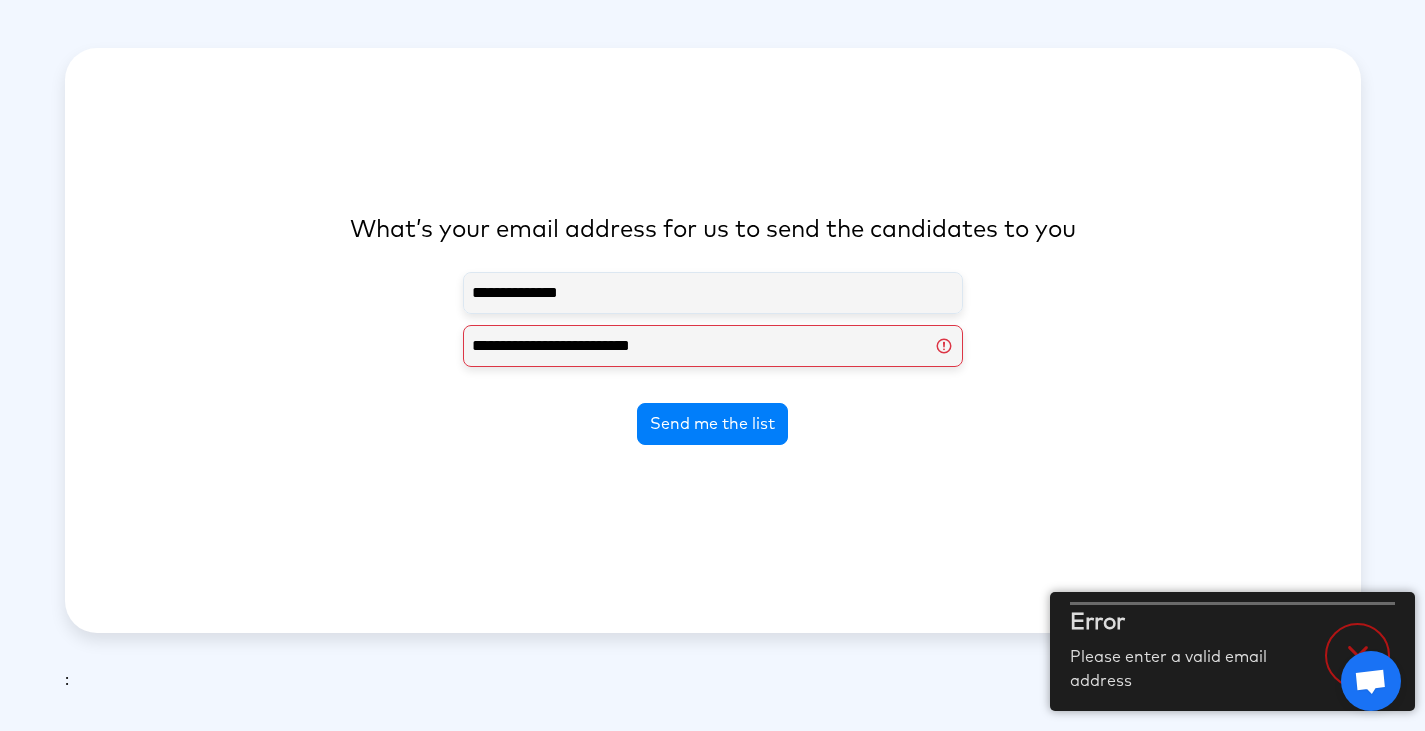 click on "**********" at bounding box center (713, 346) 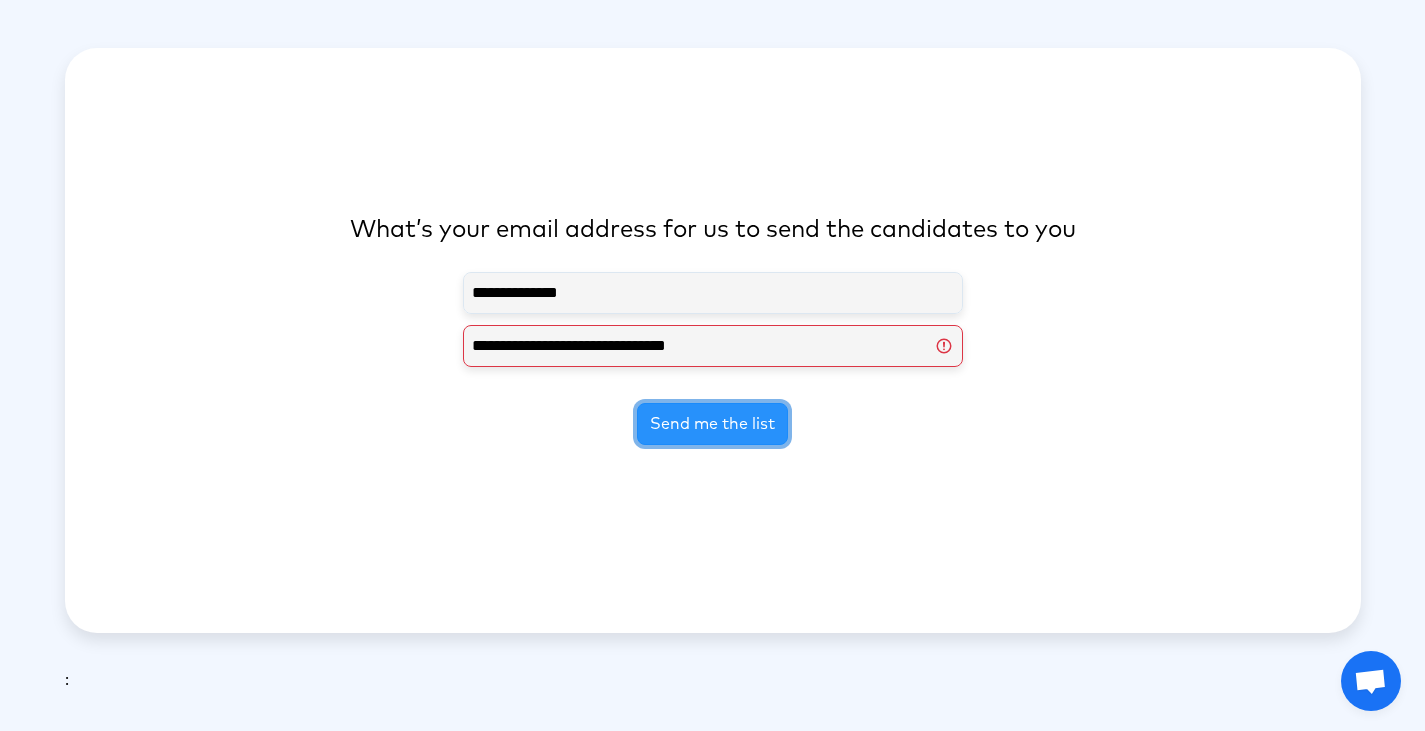 click on "Send me the list" at bounding box center [712, 424] 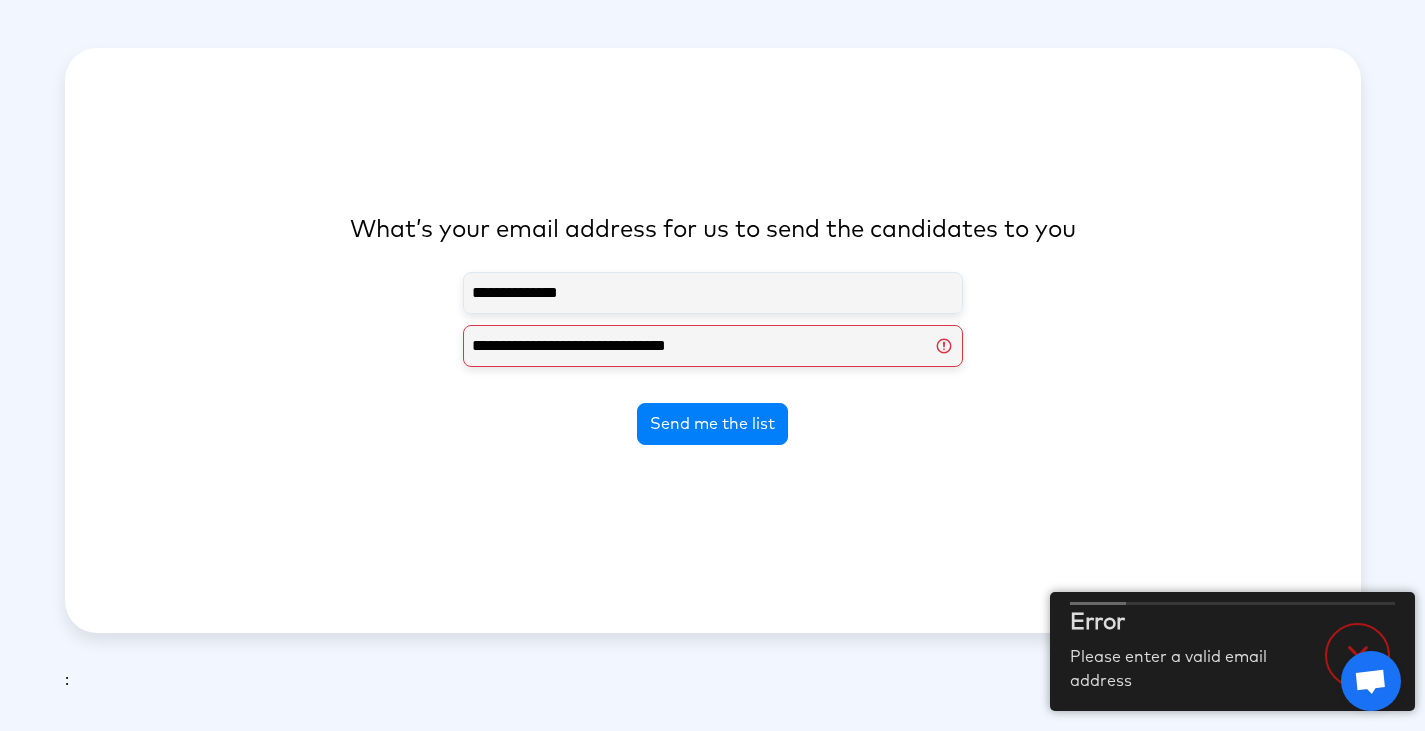 click on "**********" at bounding box center [713, 346] 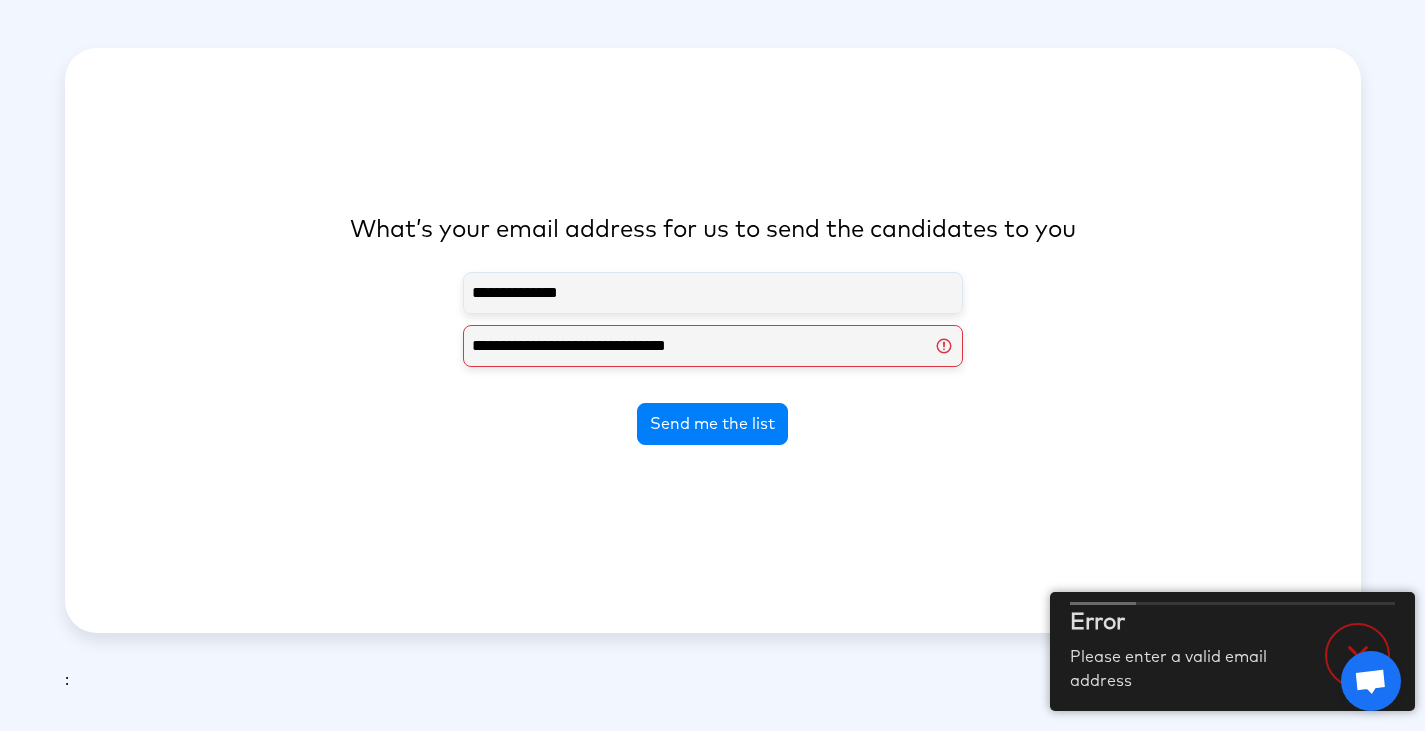 click on "**********" at bounding box center (713, 346) 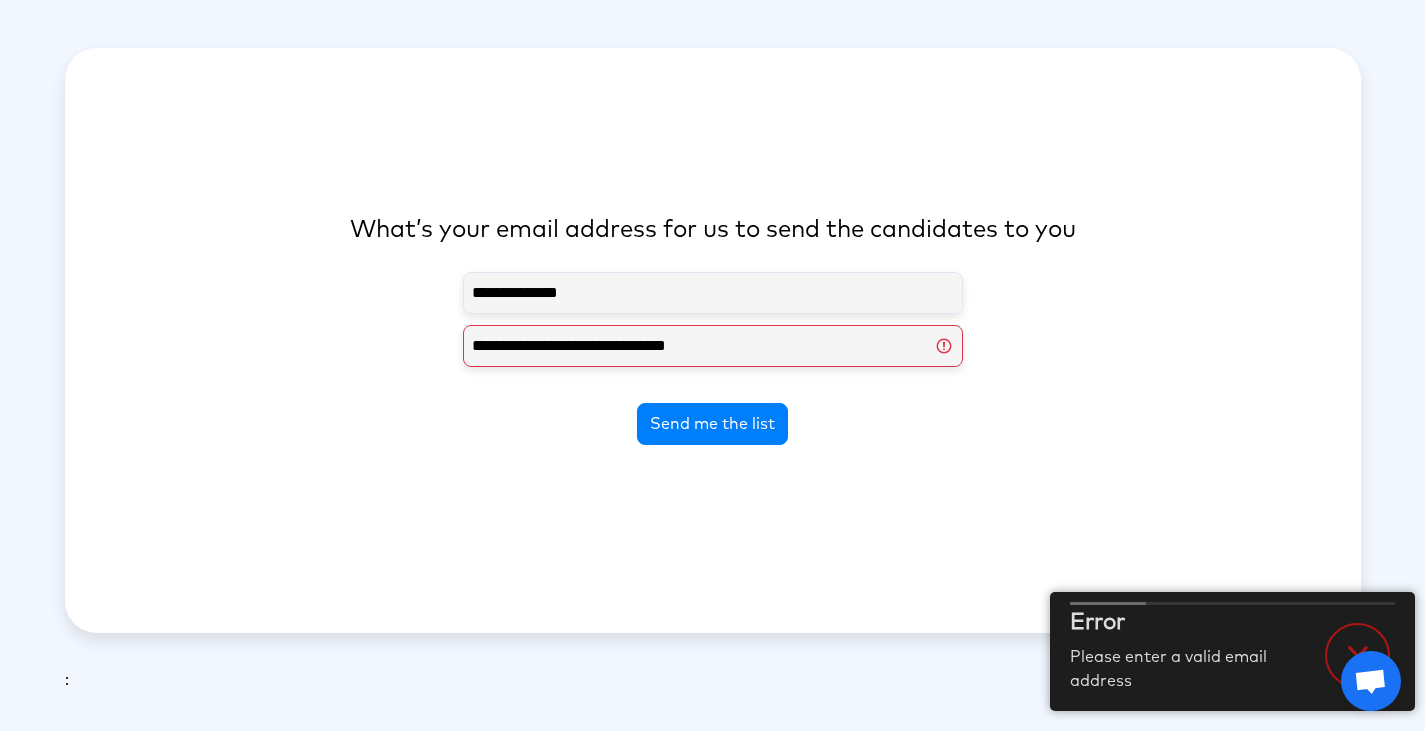 click on "**********" at bounding box center [713, 346] 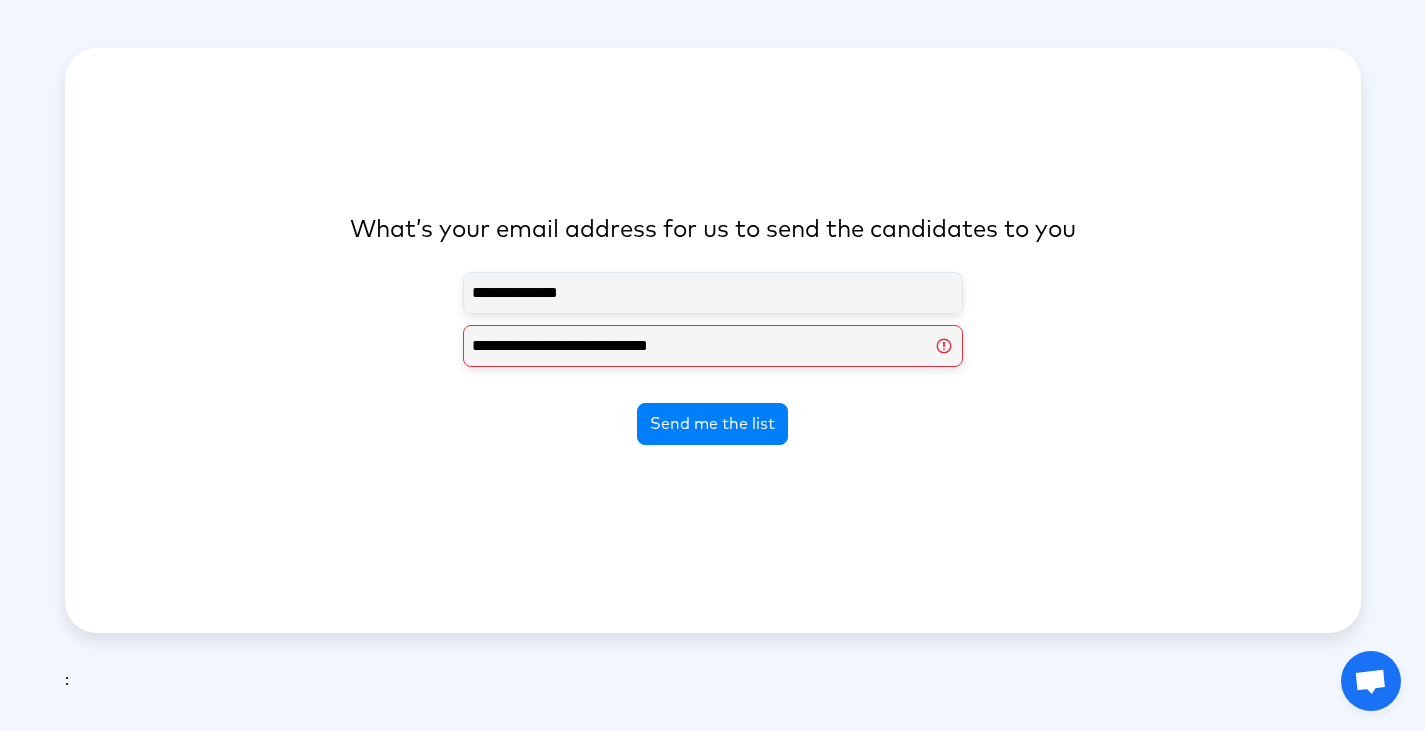 type on "**********" 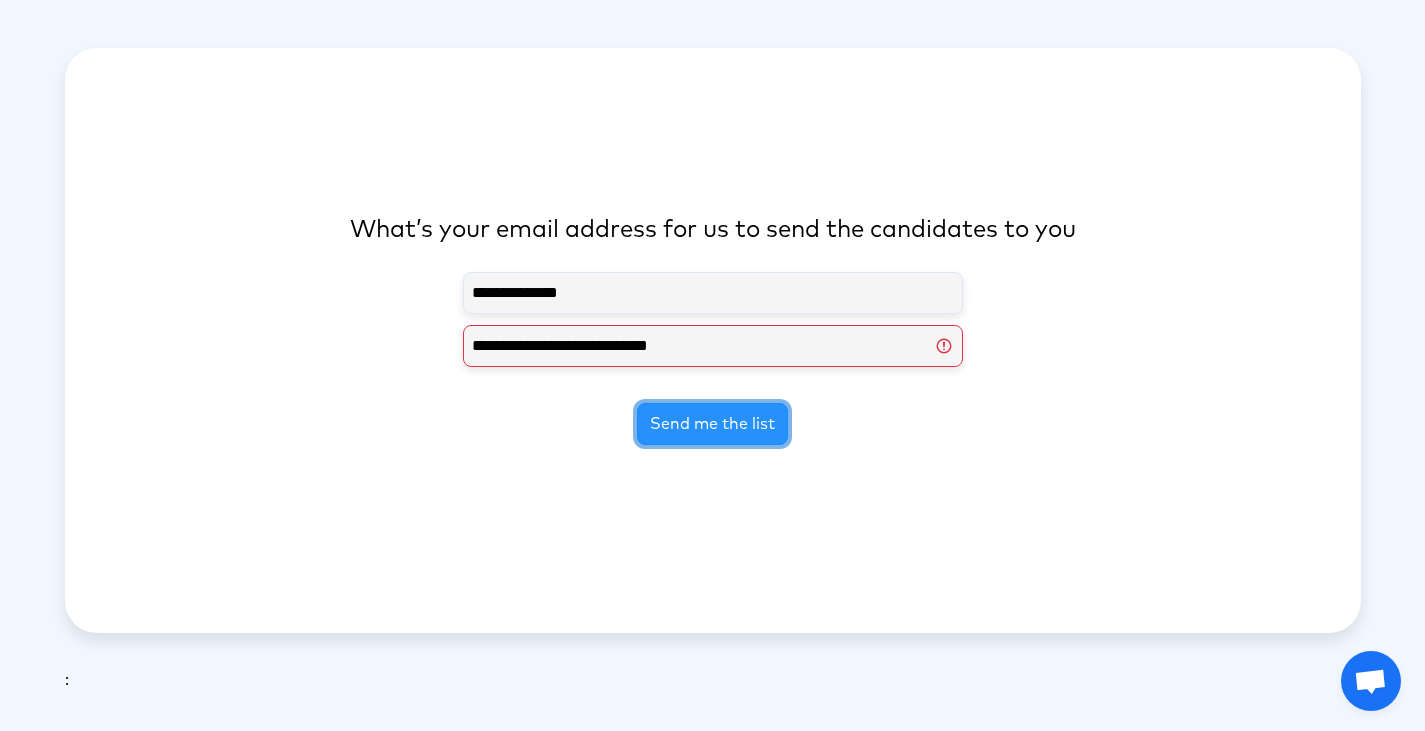 click on "Send me the list" at bounding box center (712, 424) 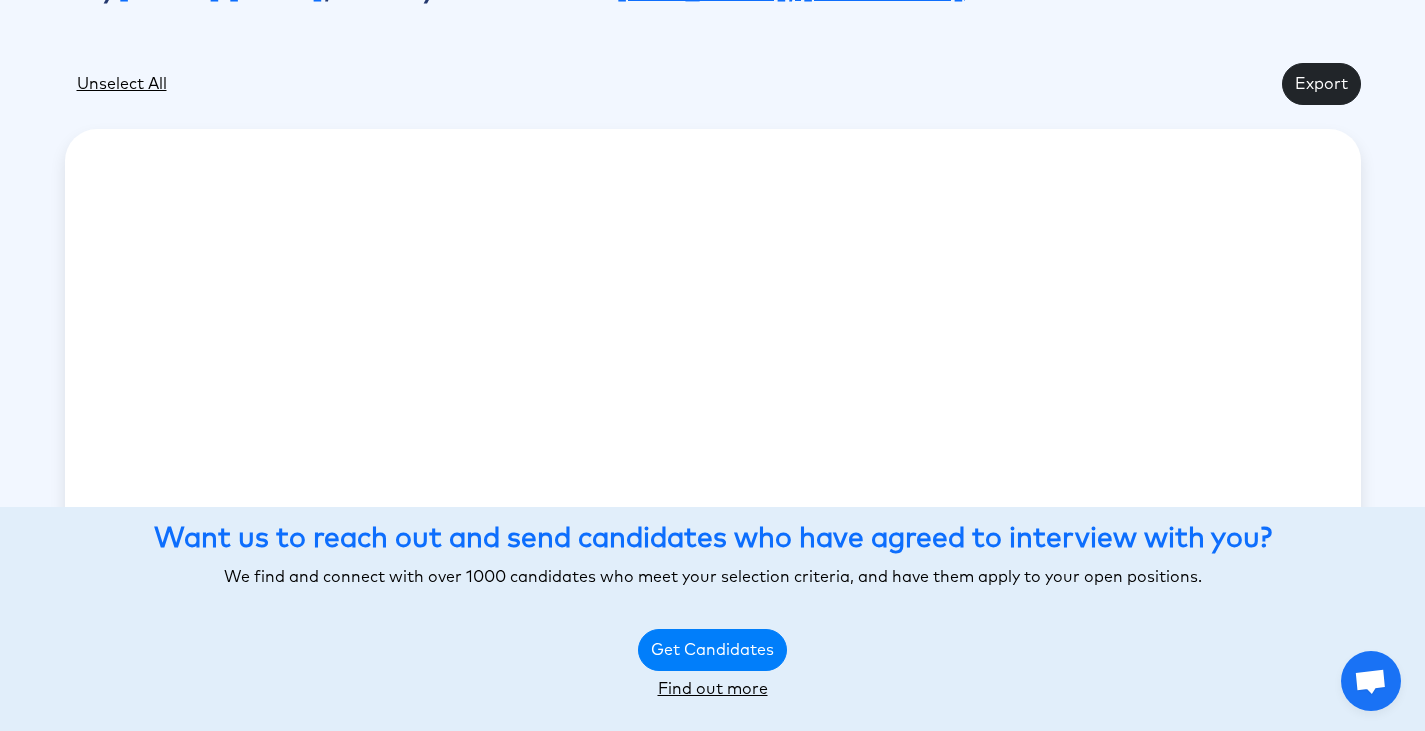 scroll, scrollTop: 0, scrollLeft: 0, axis: both 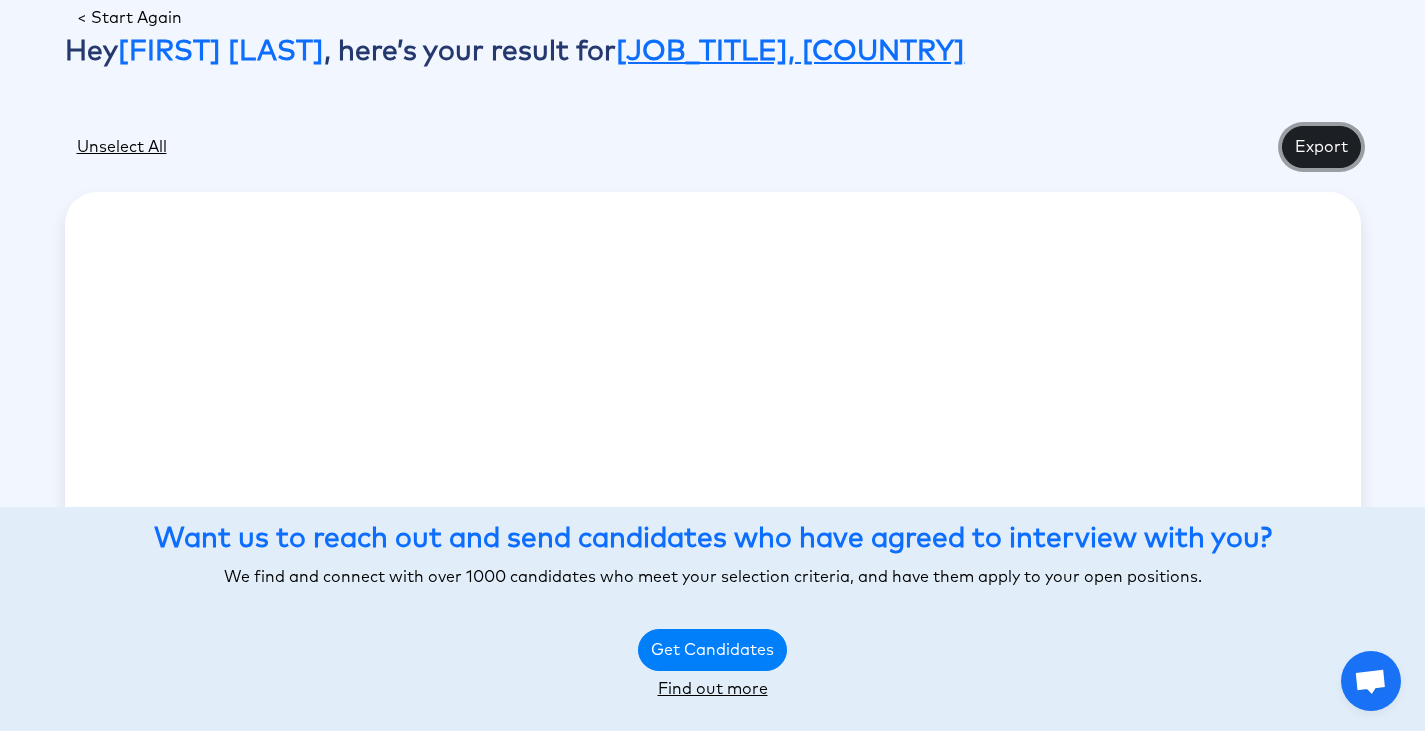 click on "Export" at bounding box center (1321, 147) 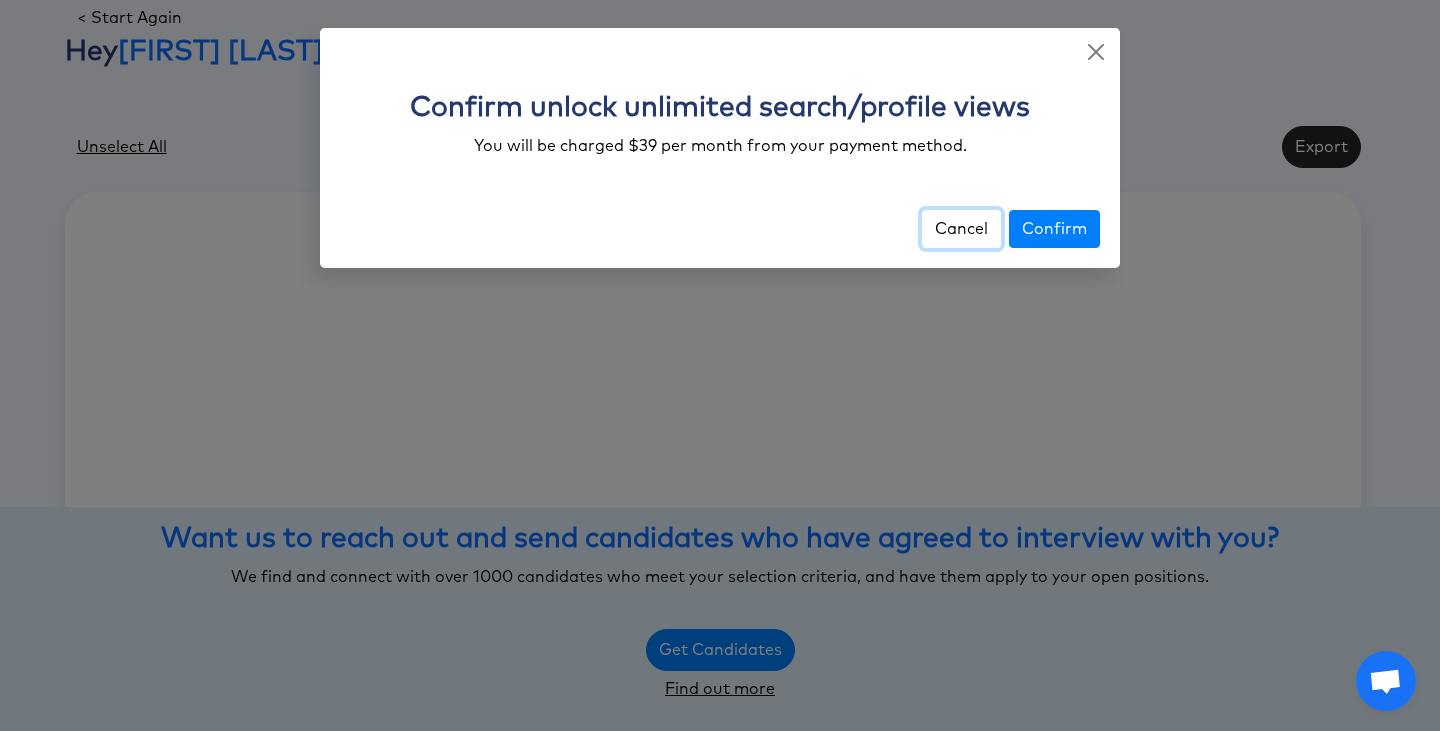 click on "Cancel" at bounding box center (961, 229) 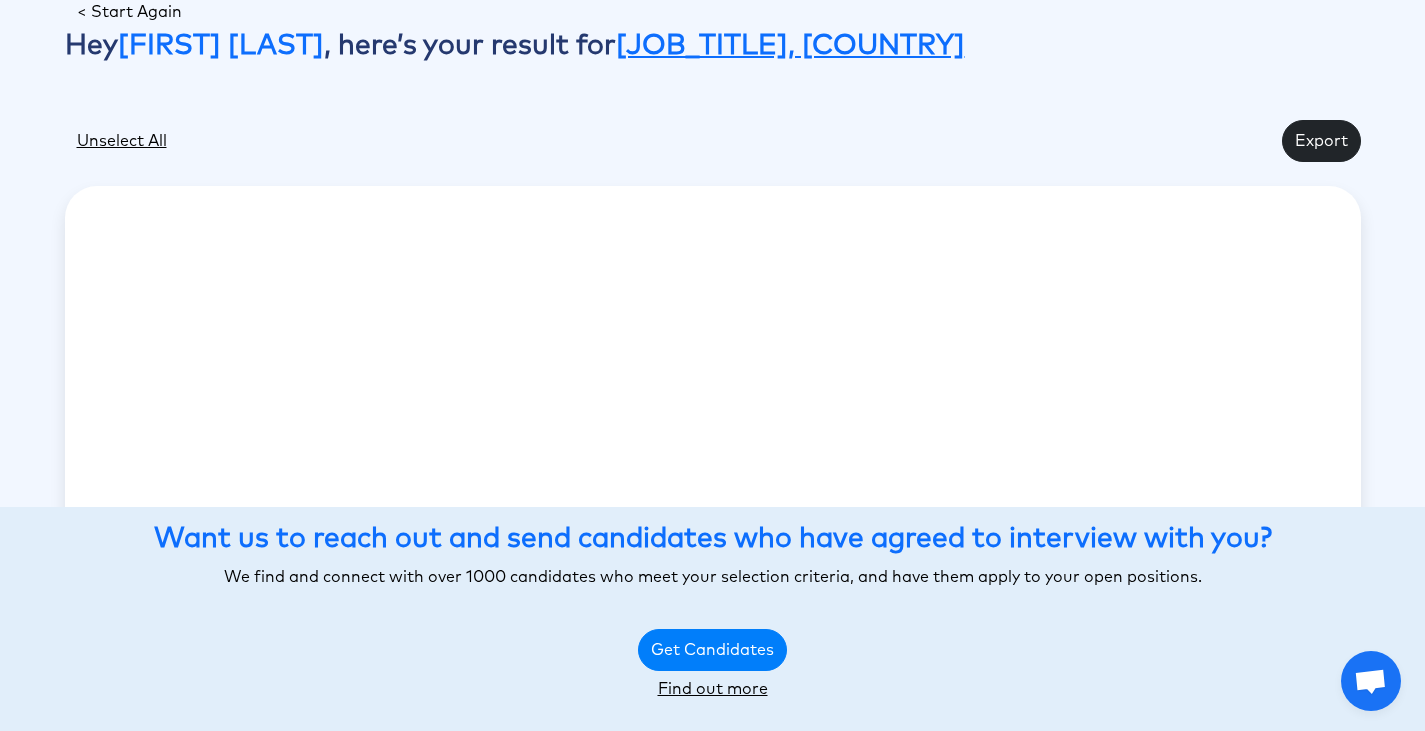 scroll, scrollTop: 0, scrollLeft: 0, axis: both 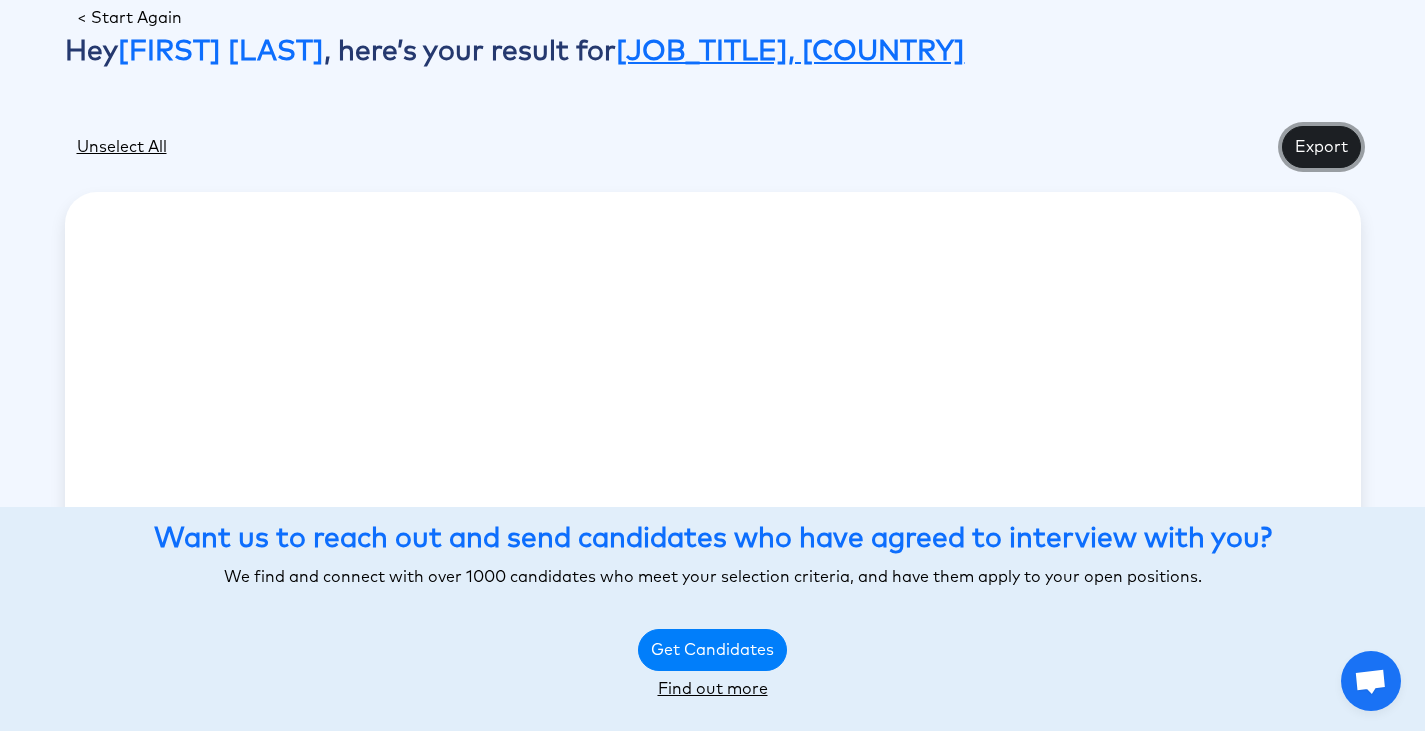 click on "Export" at bounding box center (1321, 147) 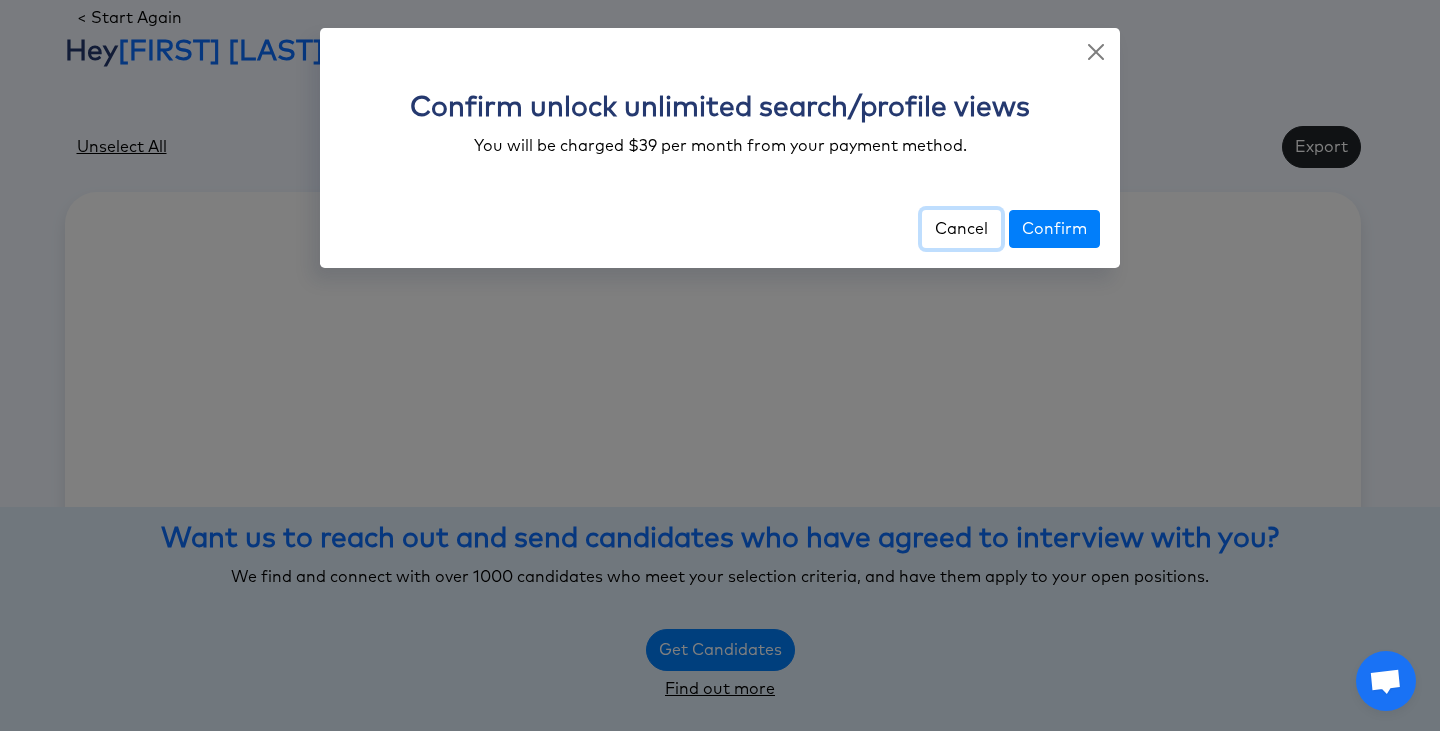 click on "Cancel" at bounding box center (961, 229) 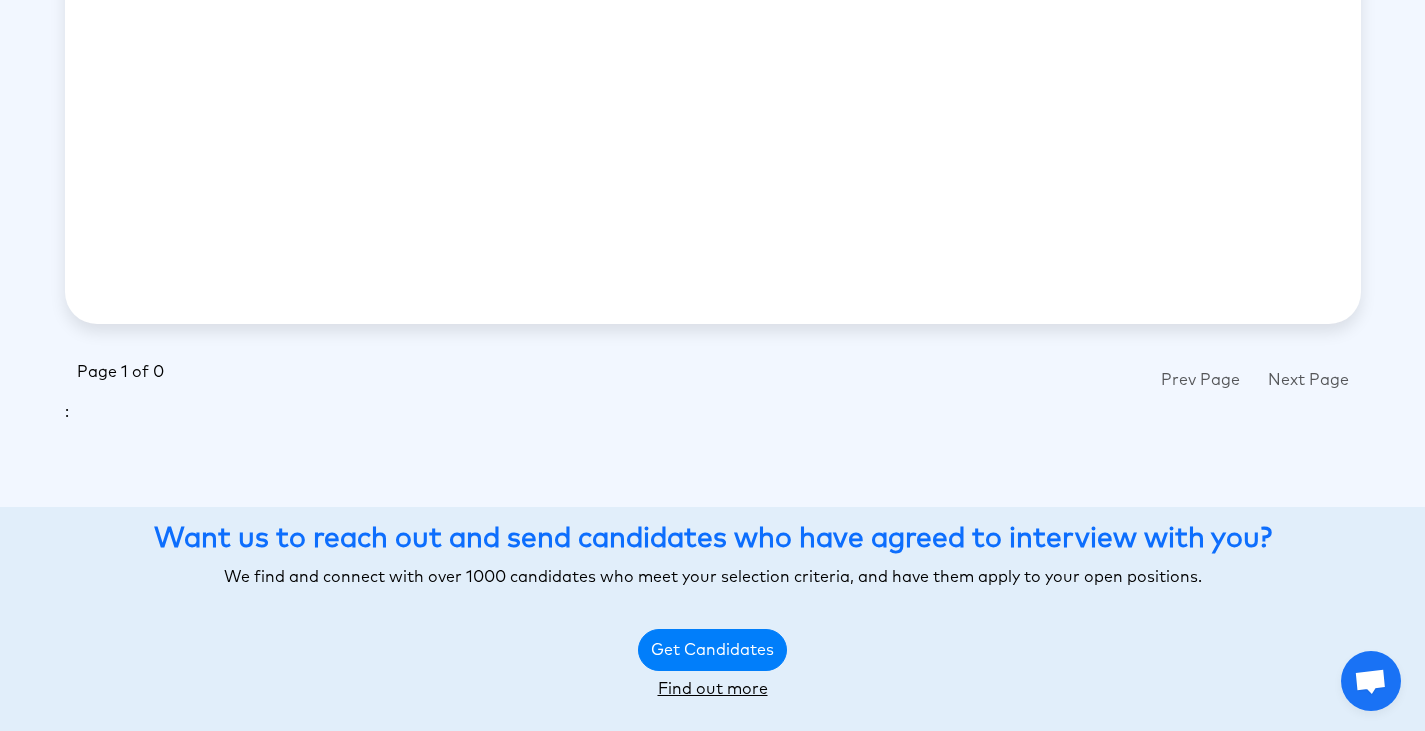 scroll, scrollTop: 455, scrollLeft: 0, axis: vertical 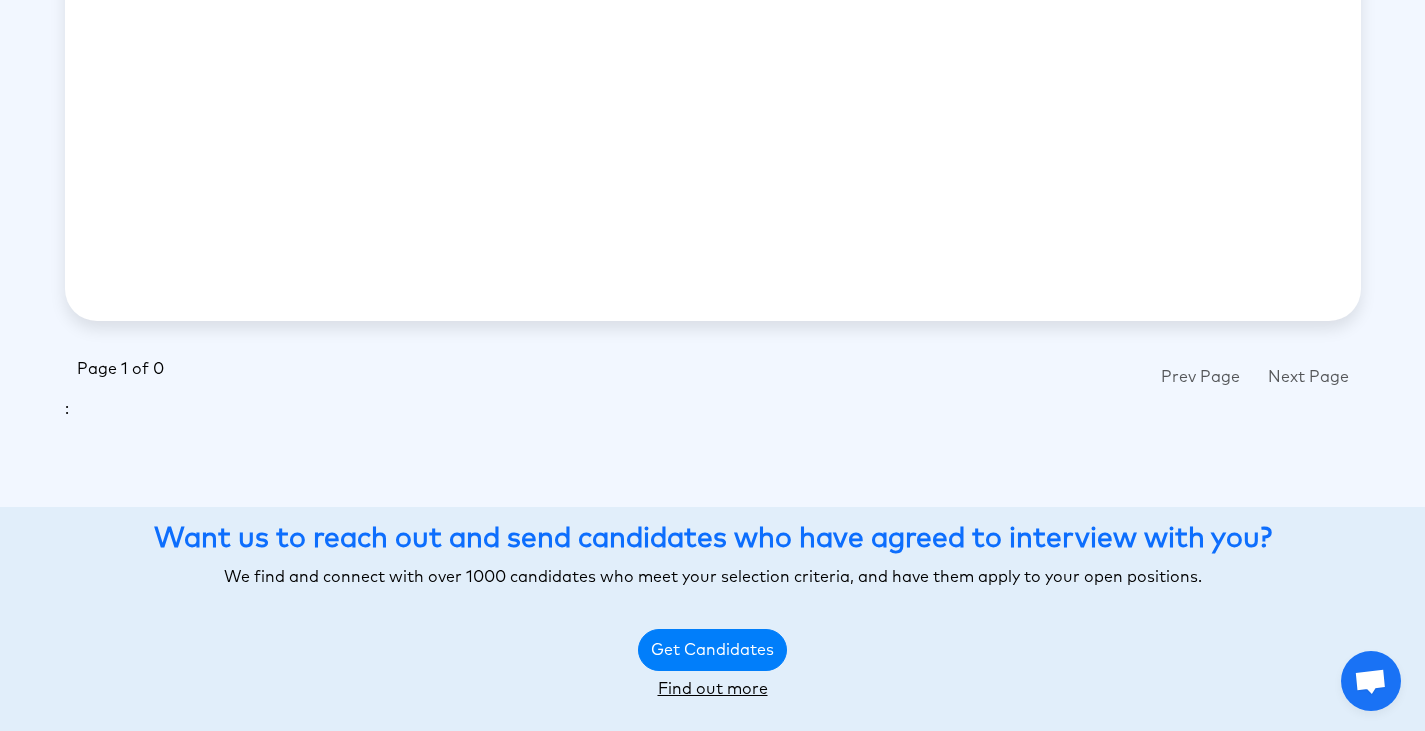 click on "Prev Page   Next Page" at bounding box center [1043, 377] 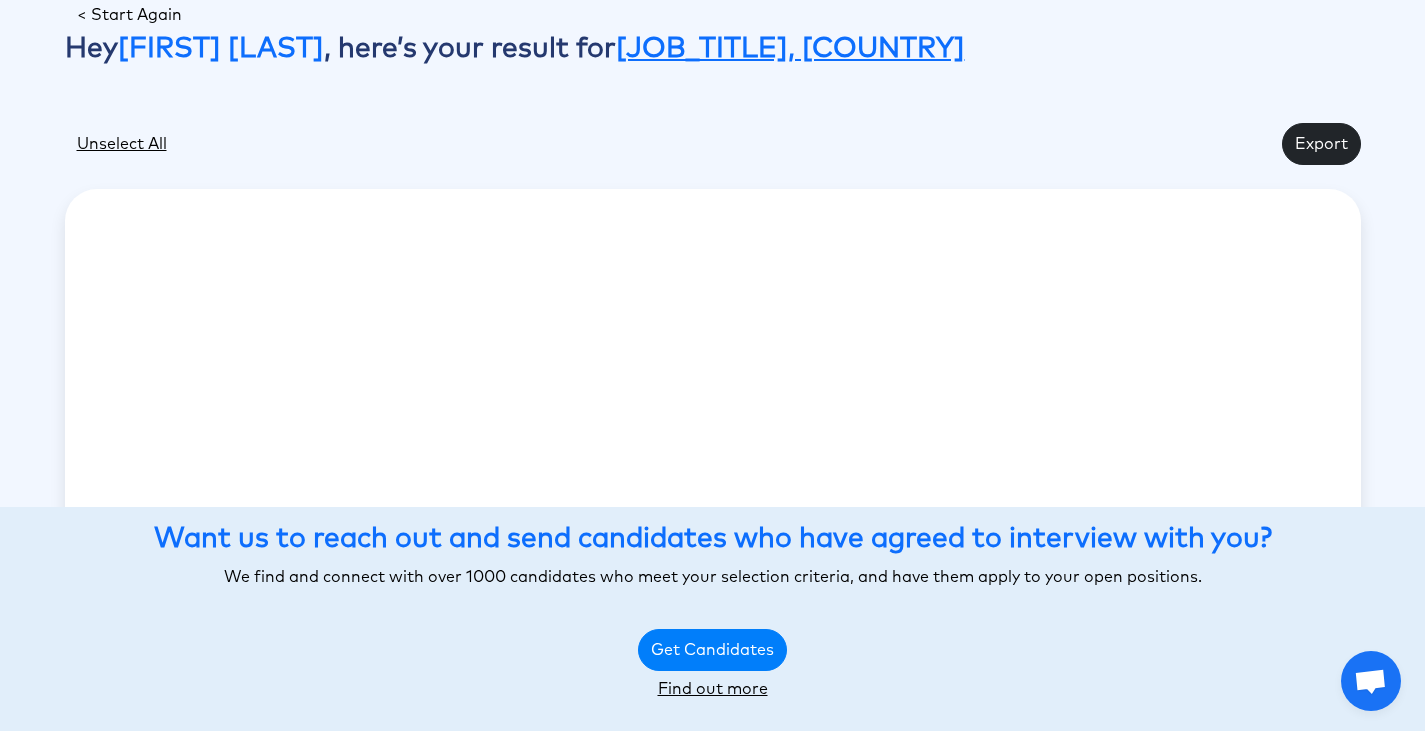 scroll, scrollTop: 0, scrollLeft: 0, axis: both 